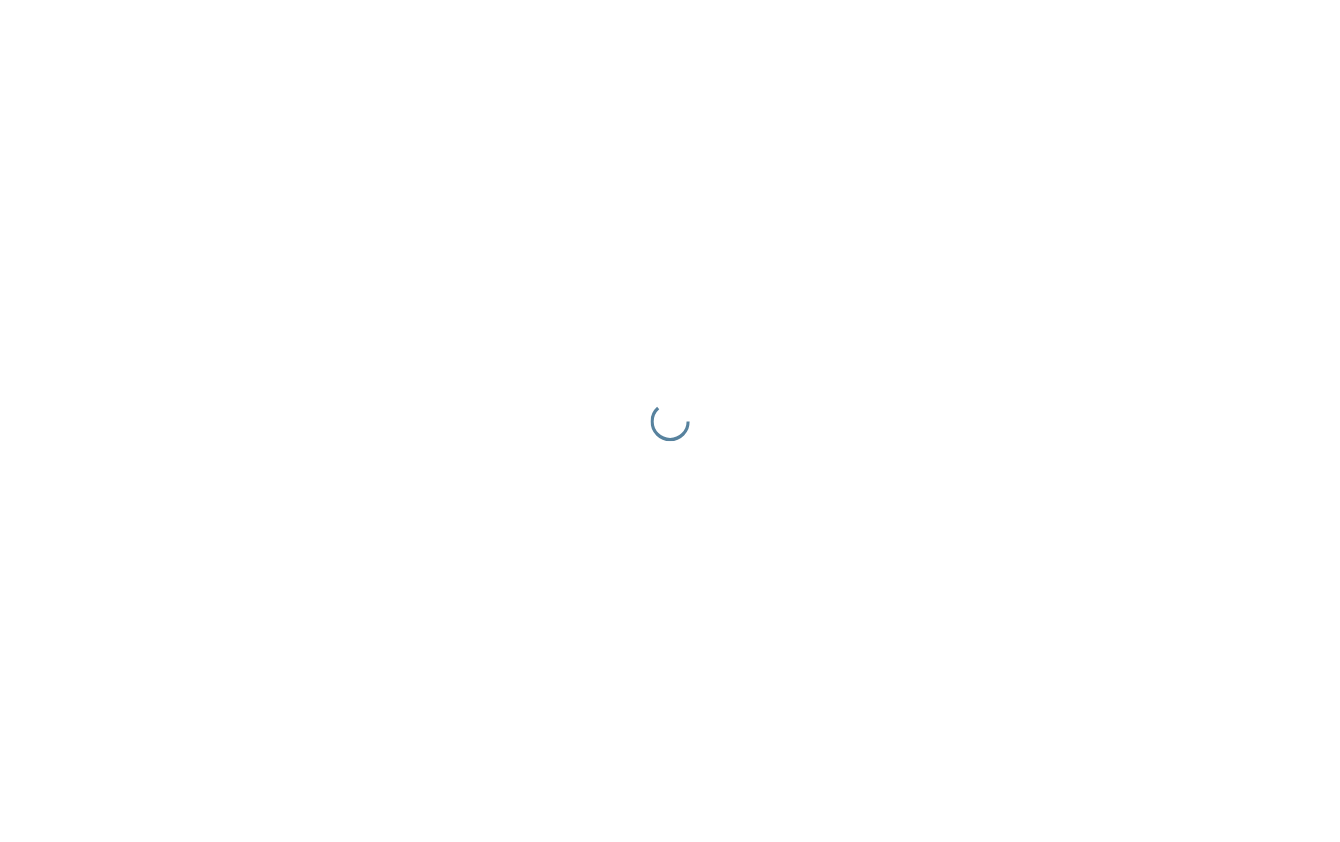 scroll, scrollTop: 0, scrollLeft: 0, axis: both 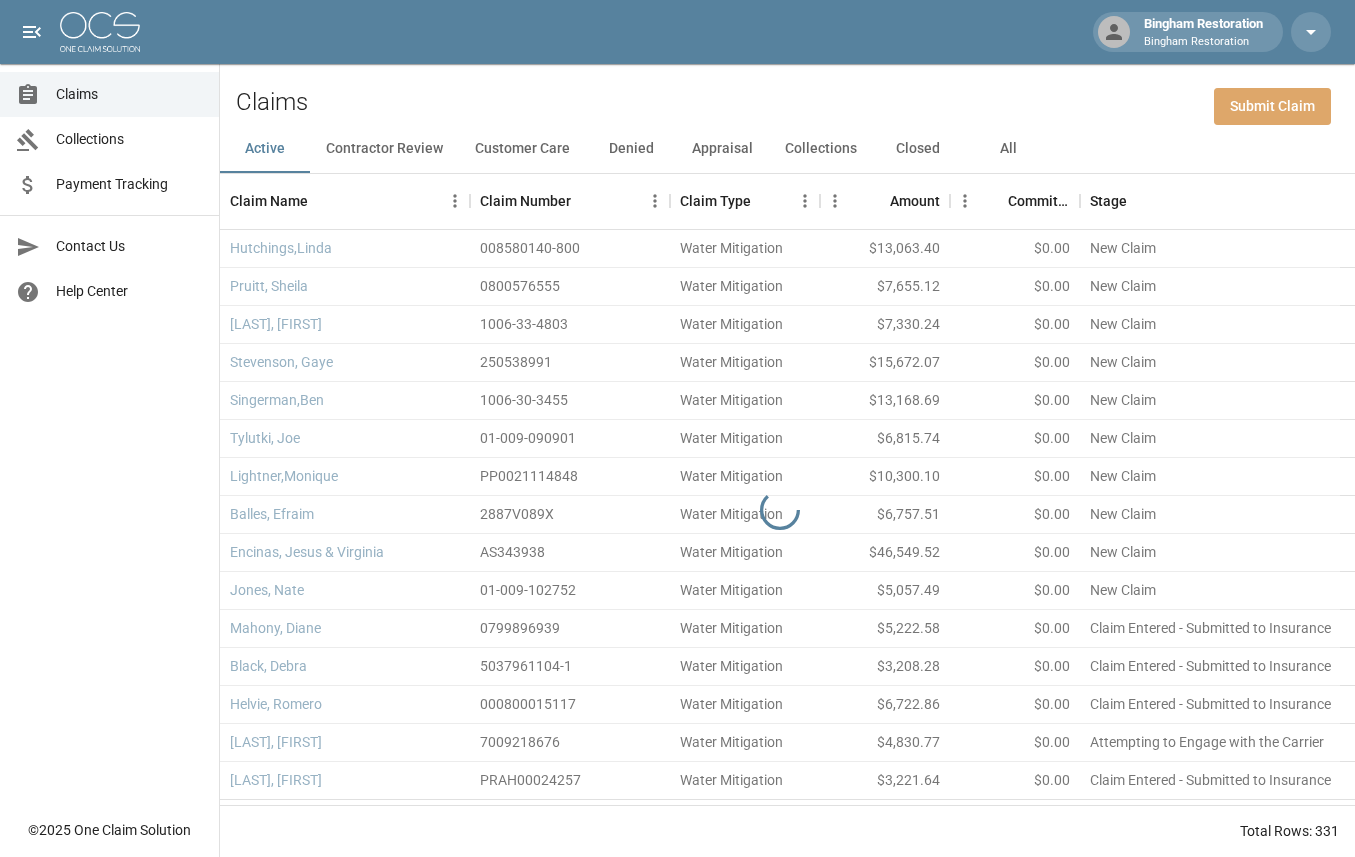 click on "Submit Claim" at bounding box center (1272, 106) 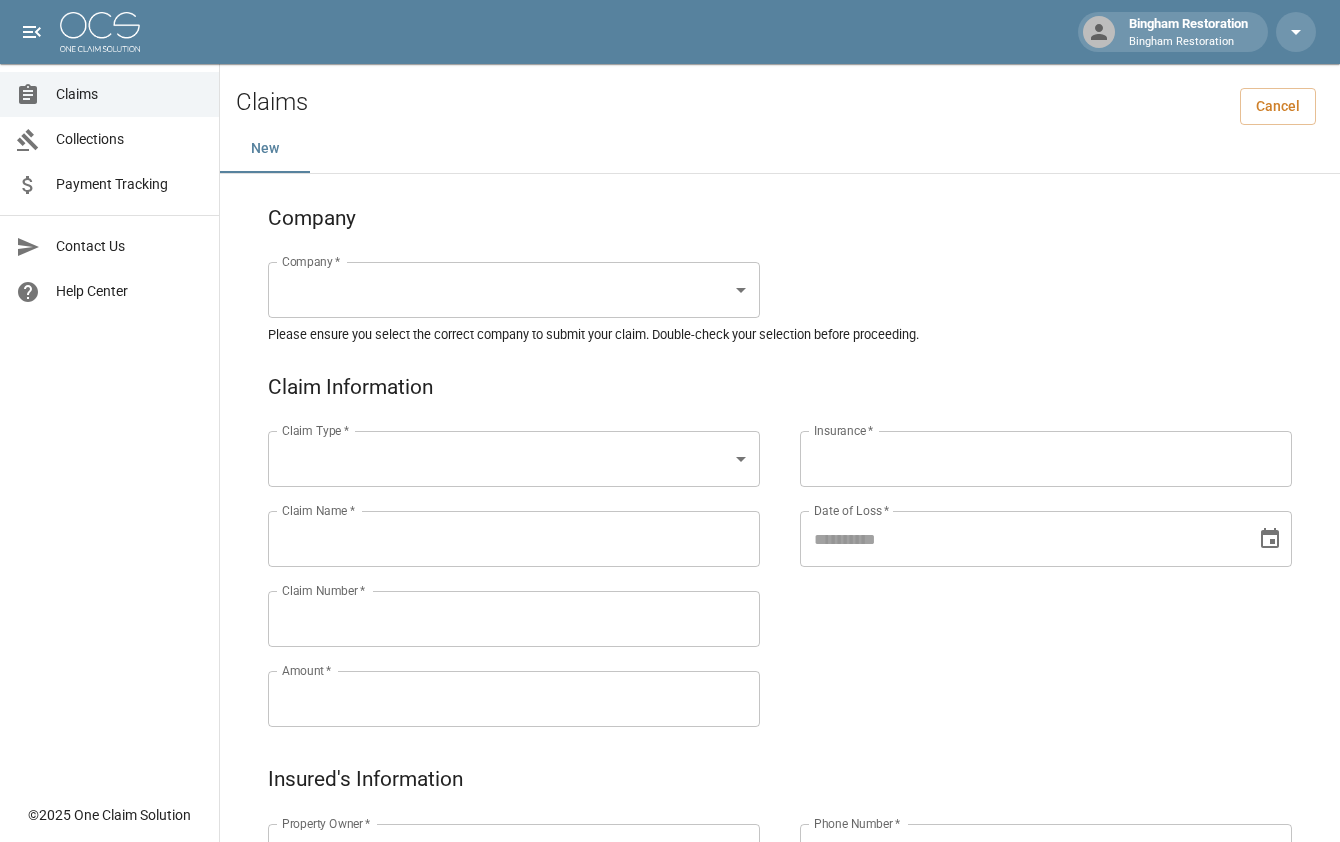 click on "Bingham Restoration Bingham Restoration Claims Collections Payment Tracking Contact Us Help Center ©  2025   One Claim Solution Claims Cancel New Company Company   * ​ Company   * Please ensure you select the correct company to submit your claim. Double-check your selection before proceeding. Claim Information Claim Type   * ​ Claim Type   * Claim Name   * Claim Name   * Claim Number   * Claim Number   * Amount   * Amount   * Insurance   * Insurance   * Date of Loss   * Date of Loss   * Insured's Information Property Owner   * Property Owner   * Mailing Address   * Mailing Address   * Mailing City   * Mailing City   * Mailing State   * Mailing State   * Mailing Zip   * Mailing Zip   * Phone Number   * Phone Number   * Alt. Phone Number Alt. Phone Number Email Email Documentation Invoice (PDF)* ​ Upload file(s) Invoice (PDF)* Work Authorization* ​ Upload file(s) Work Authorization* Photo Link Photo Link ​ Upload file(s) Testing ​ ​" at bounding box center [670, 921] 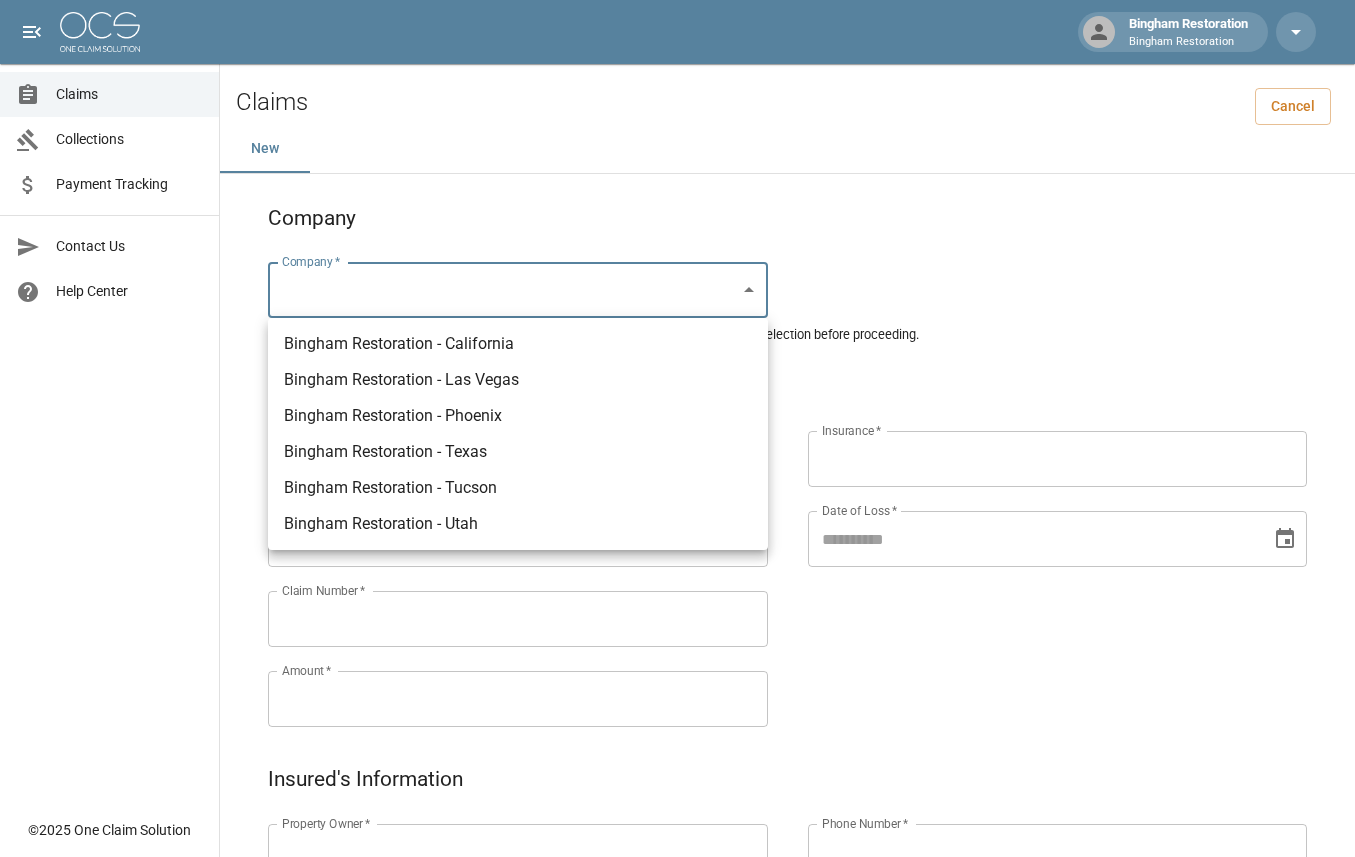 click on "Bingham Restoration - Las Vegas" at bounding box center (518, 380) 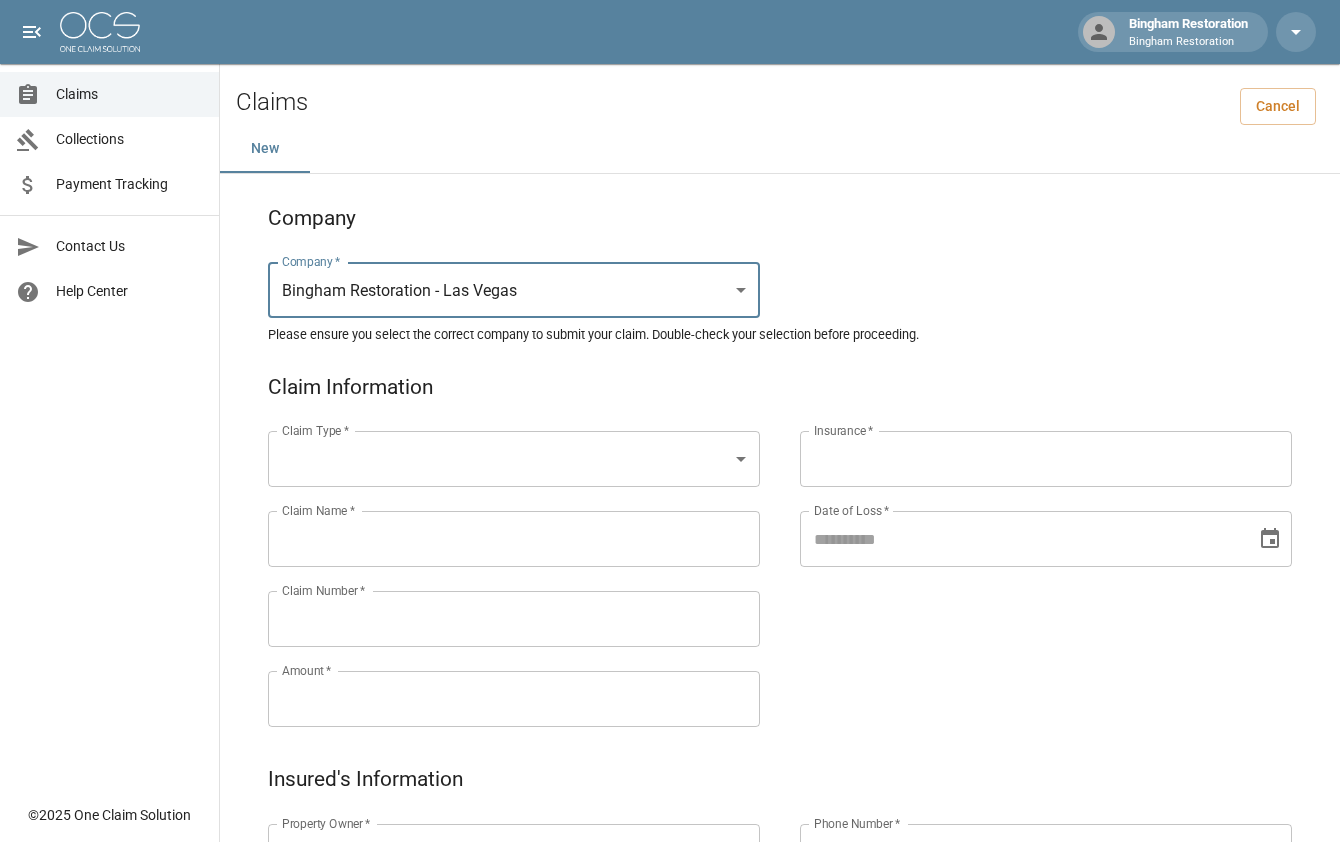 click on "Bingham Restoration Bingham Restoration Claims Collections Payment Tracking Contact Us Help Center ©  2025   One Claim Solution Claims Cancel New Company Company   * Bingham Restoration - Las Vegas *** Company   * Please ensure you select the correct company to submit your claim. Double-check your selection before proceeding. Claim Information Claim Type   * ​ Claim Type   * Claim Name   * Claim Name   * Claim Number   * Claim Number   * Amount   * Amount   * Insurance   * Insurance   * Date of Loss   * Date of Loss   * Insured's Information Property Owner   * Property Owner   * Mailing Address   * Mailing Address   * Mailing City   * Mailing City   * Mailing State   * Mailing State   * Mailing Zip   * Mailing Zip   * Phone Number   * Phone Number   * Alt. Phone Number Alt. Phone Number Email Email Documentation Invoice (PDF)* ​ Upload file(s) Invoice (PDF)* Work Authorization* ​ Upload file(s) Work Authorization* Photo Link Photo Link ​" at bounding box center (670, 921) 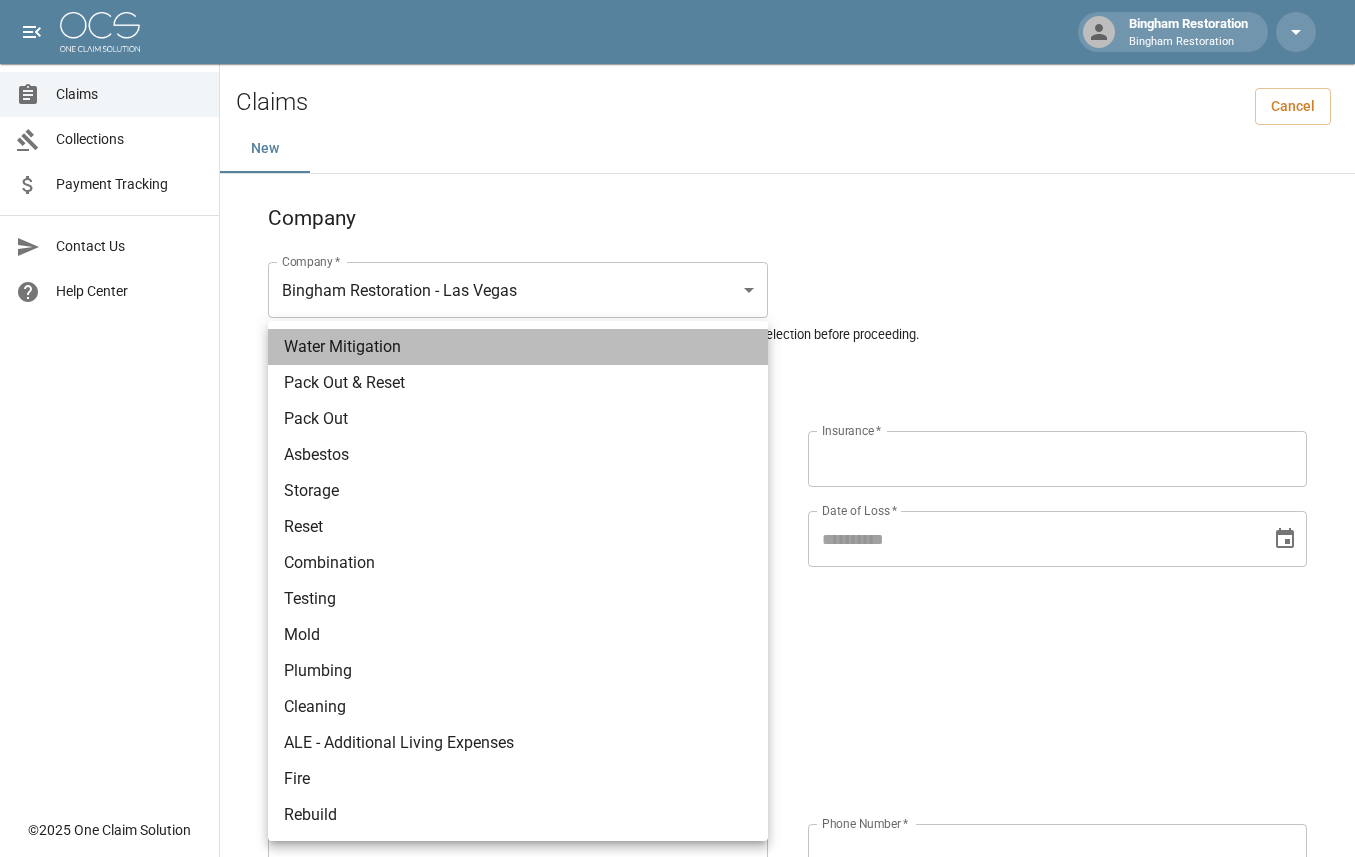 click on "Water Mitigation" at bounding box center [518, 347] 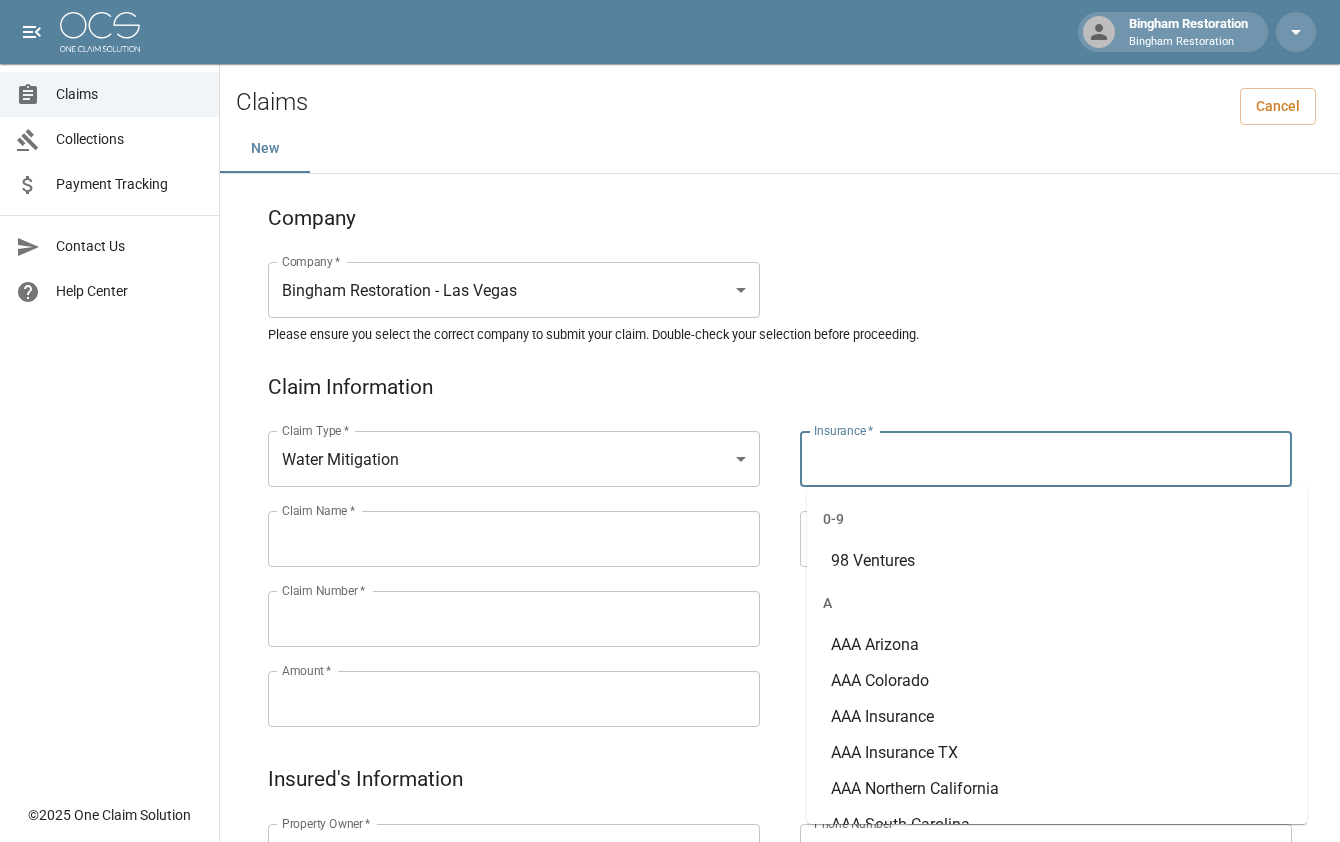 click on "Insurance   *" at bounding box center (1046, 459) 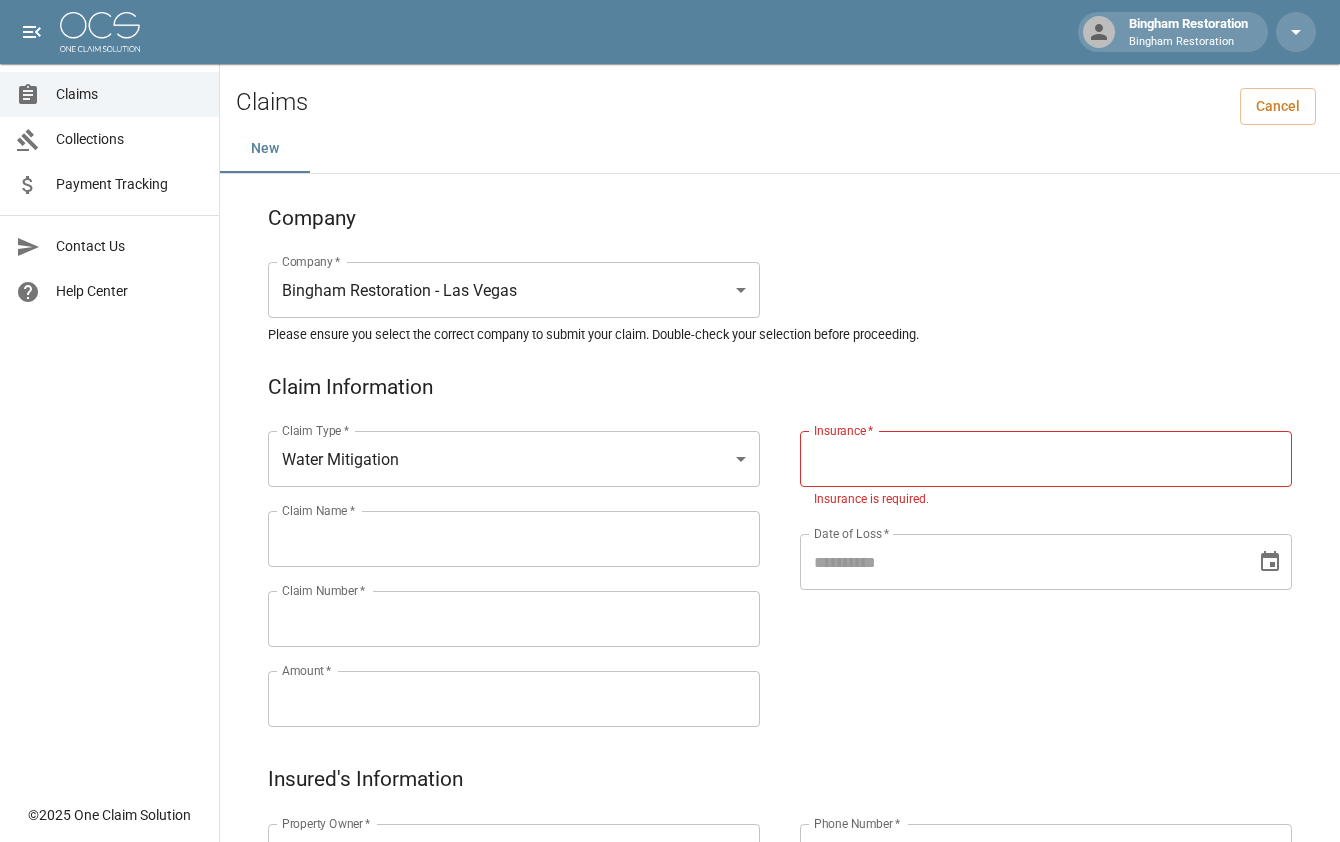 click on "Insurance   *" at bounding box center (1046, 459) 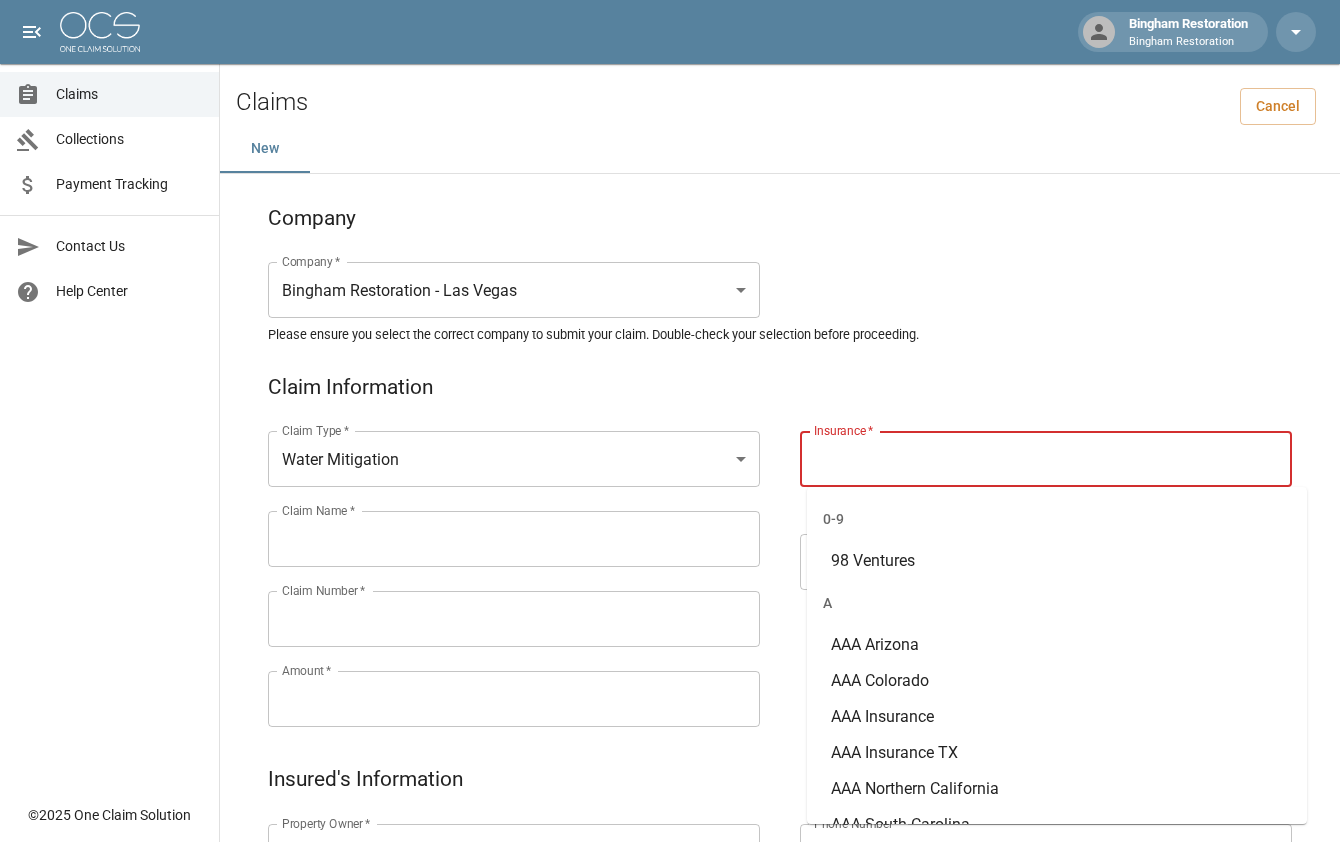 paste on "**********" 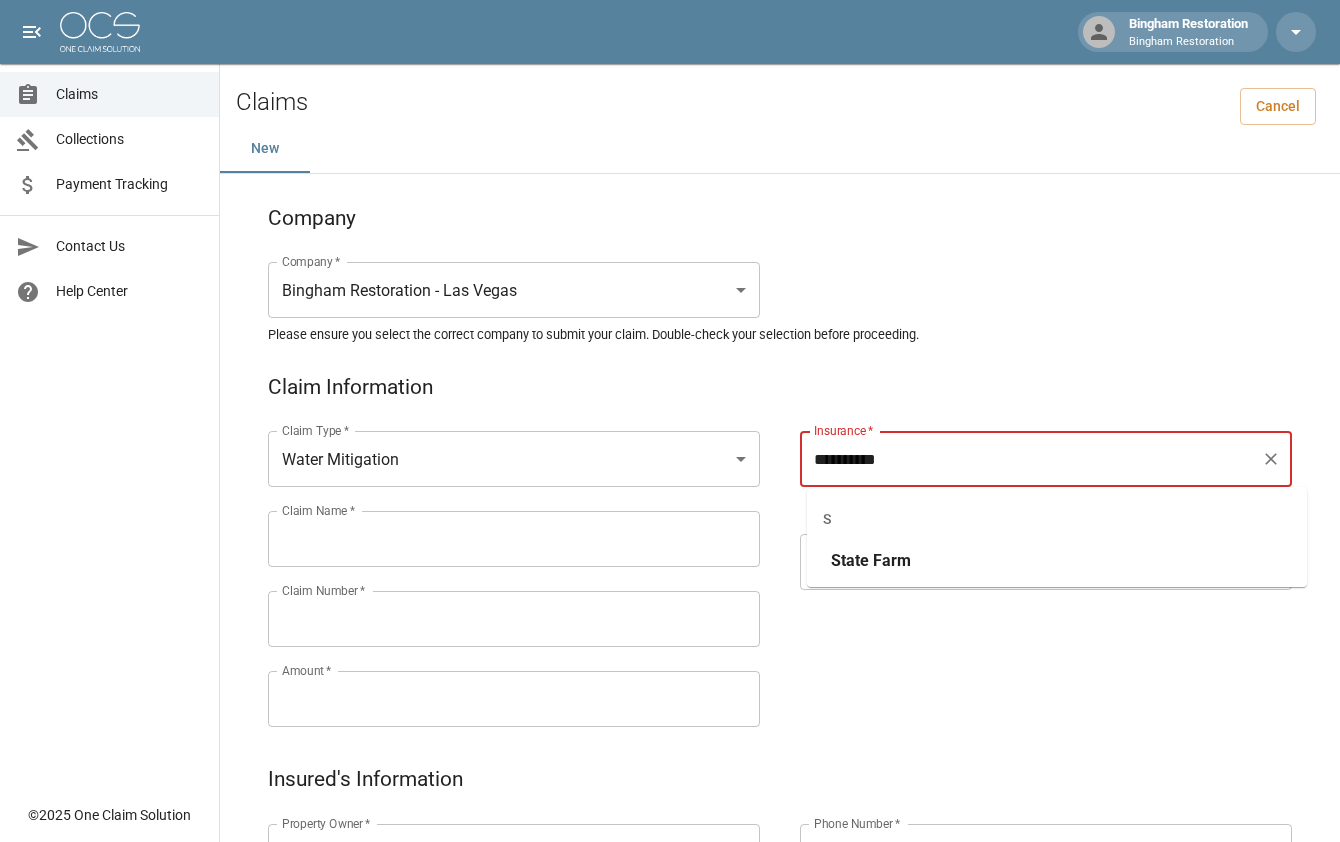 type on "**********" 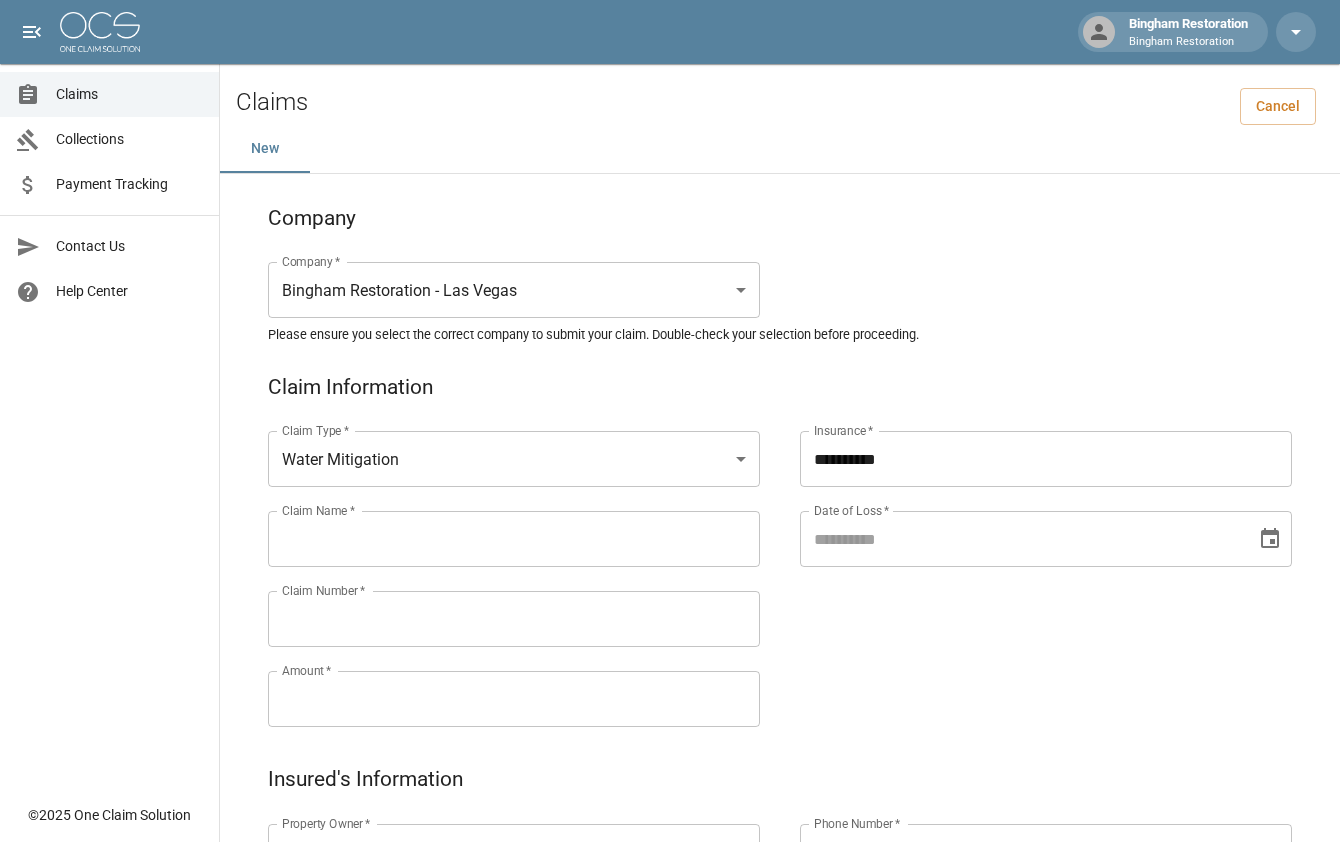 click on "**********" at bounding box center (1026, 555) 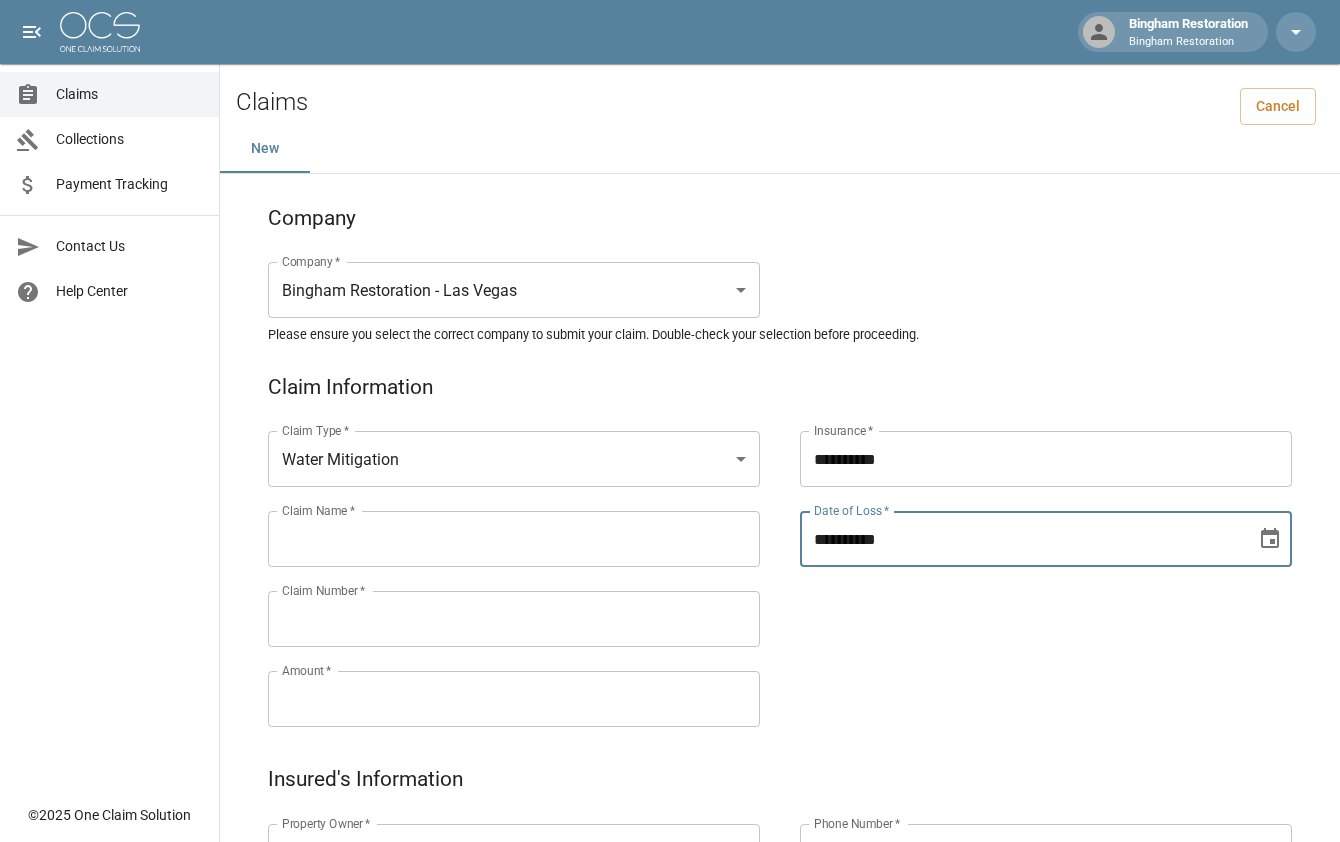 click on "**********" at bounding box center [1021, 539] 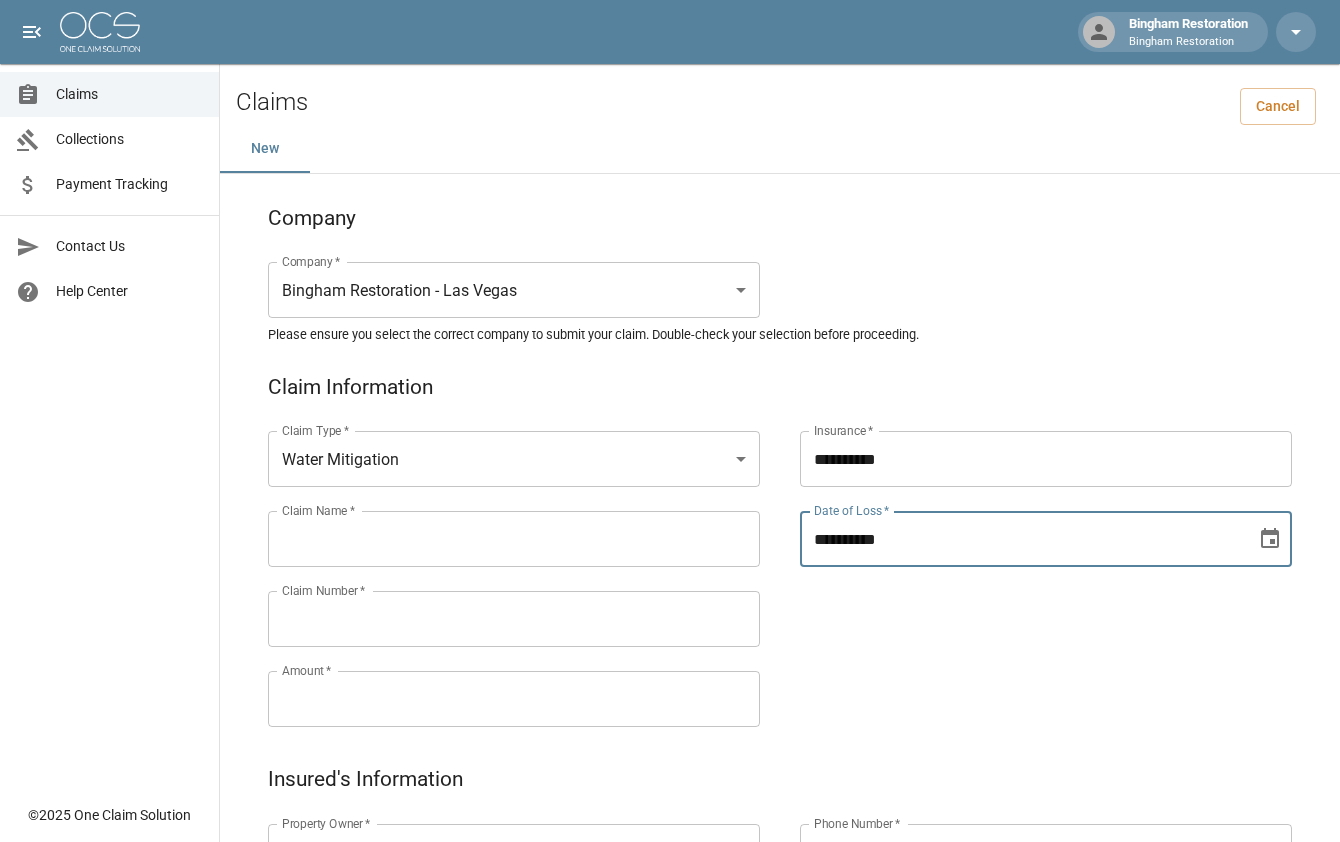 type on "**********" 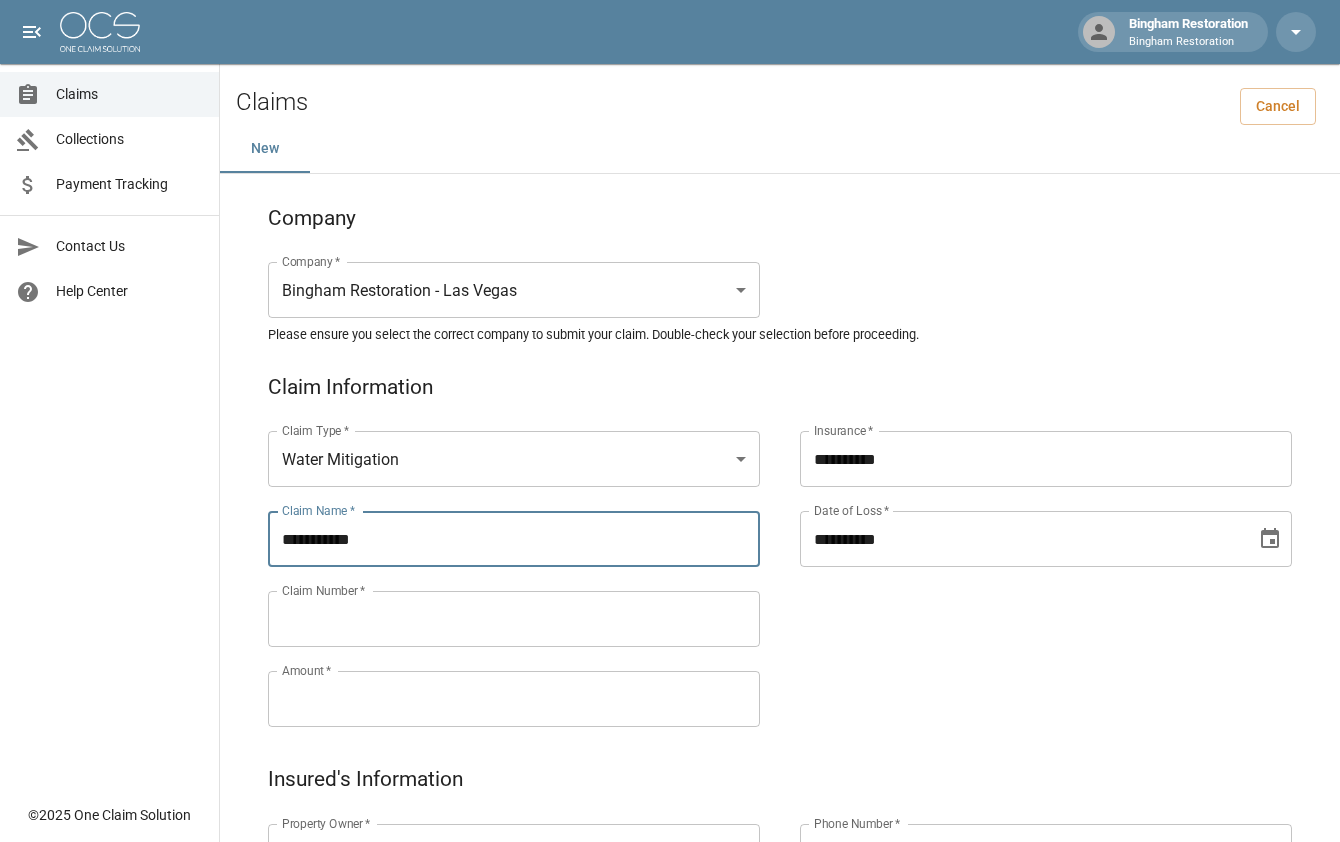 type on "**********" 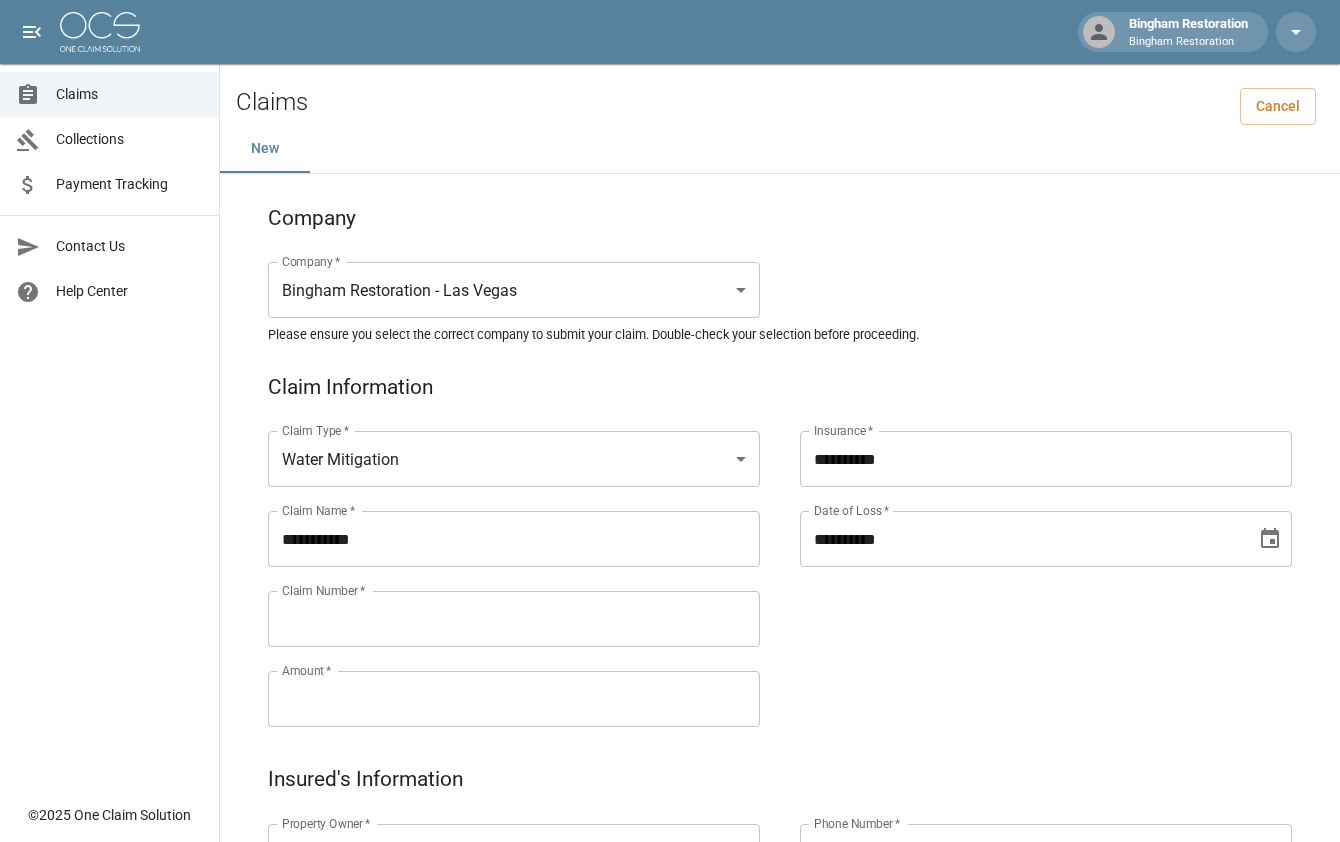 click on "Claim Number   *" at bounding box center [514, 619] 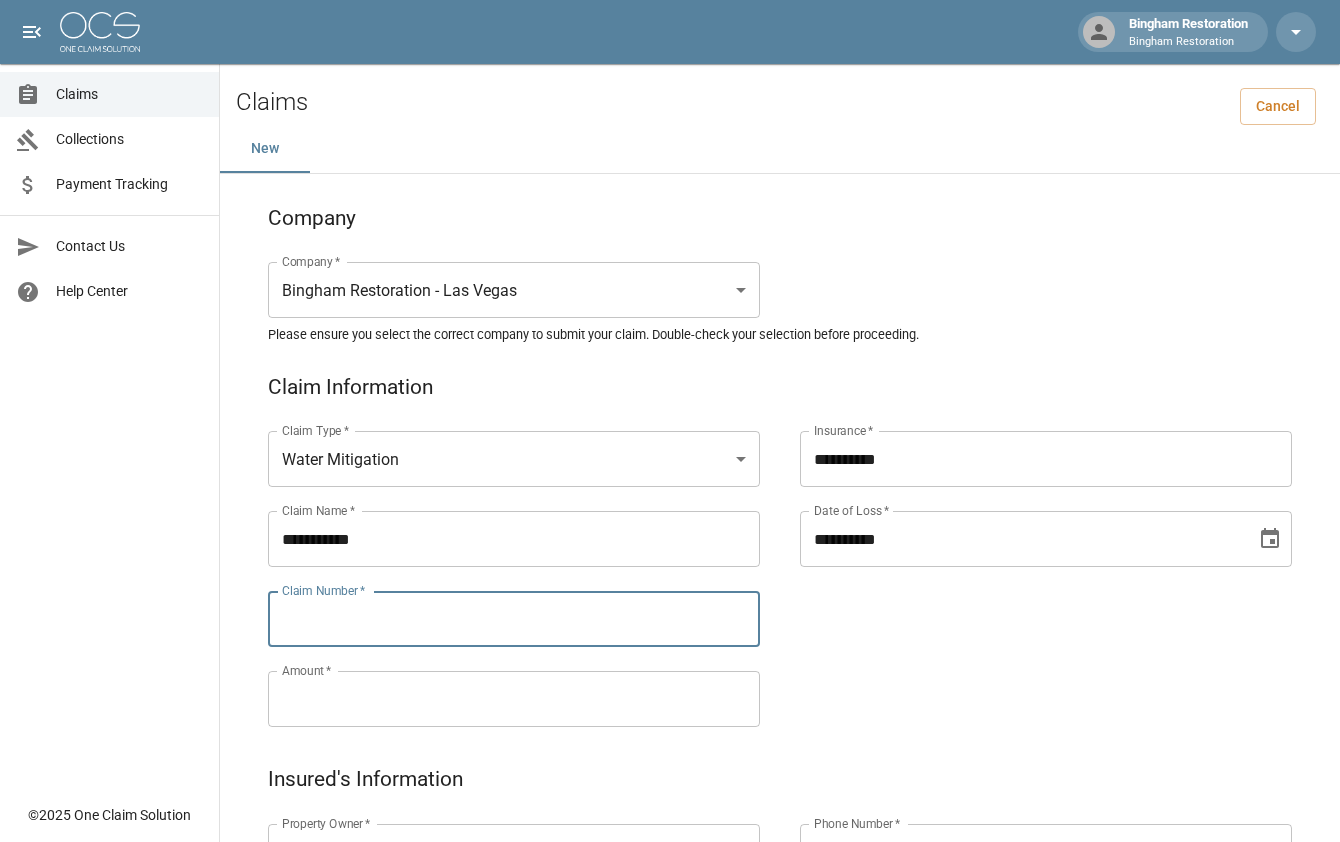 paste on "*********" 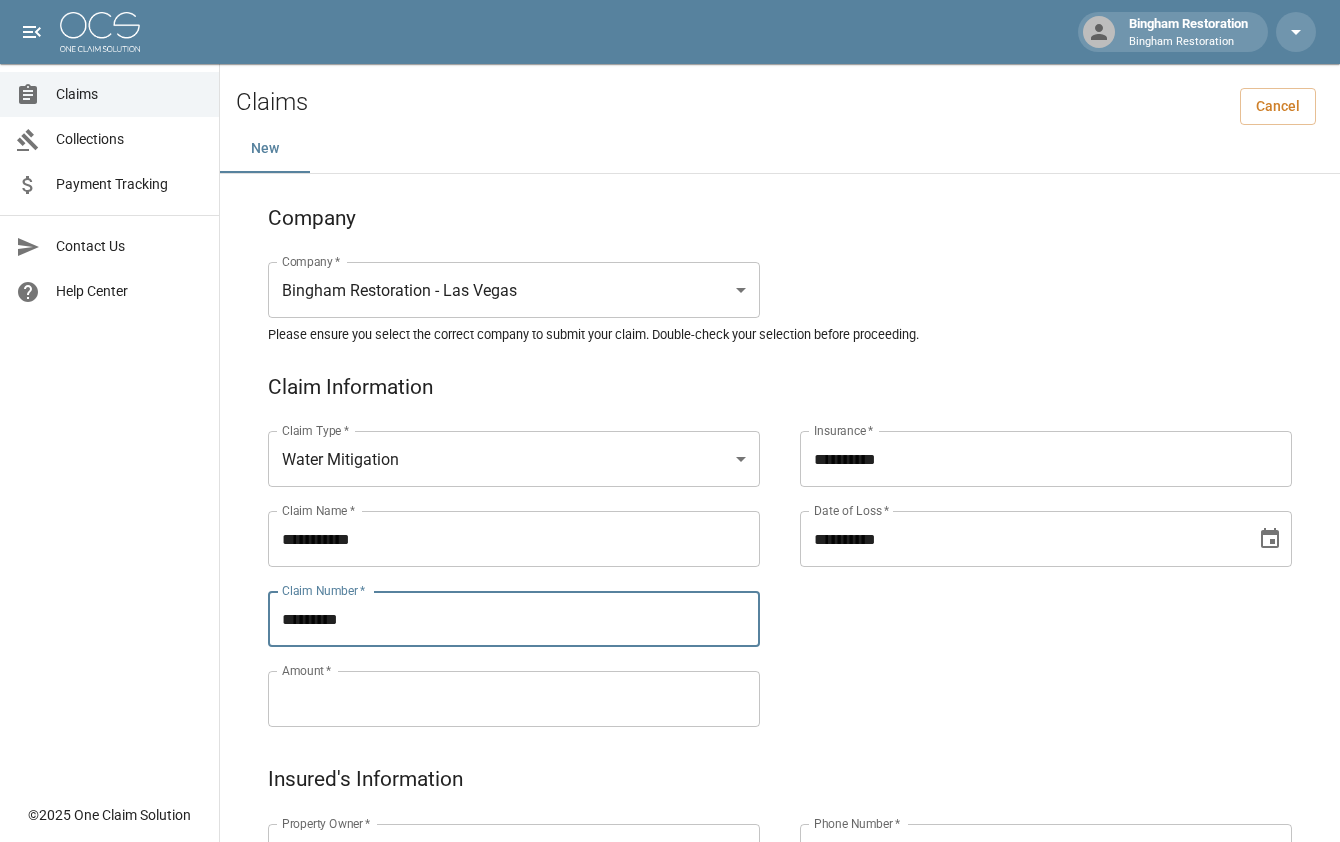 type on "*********" 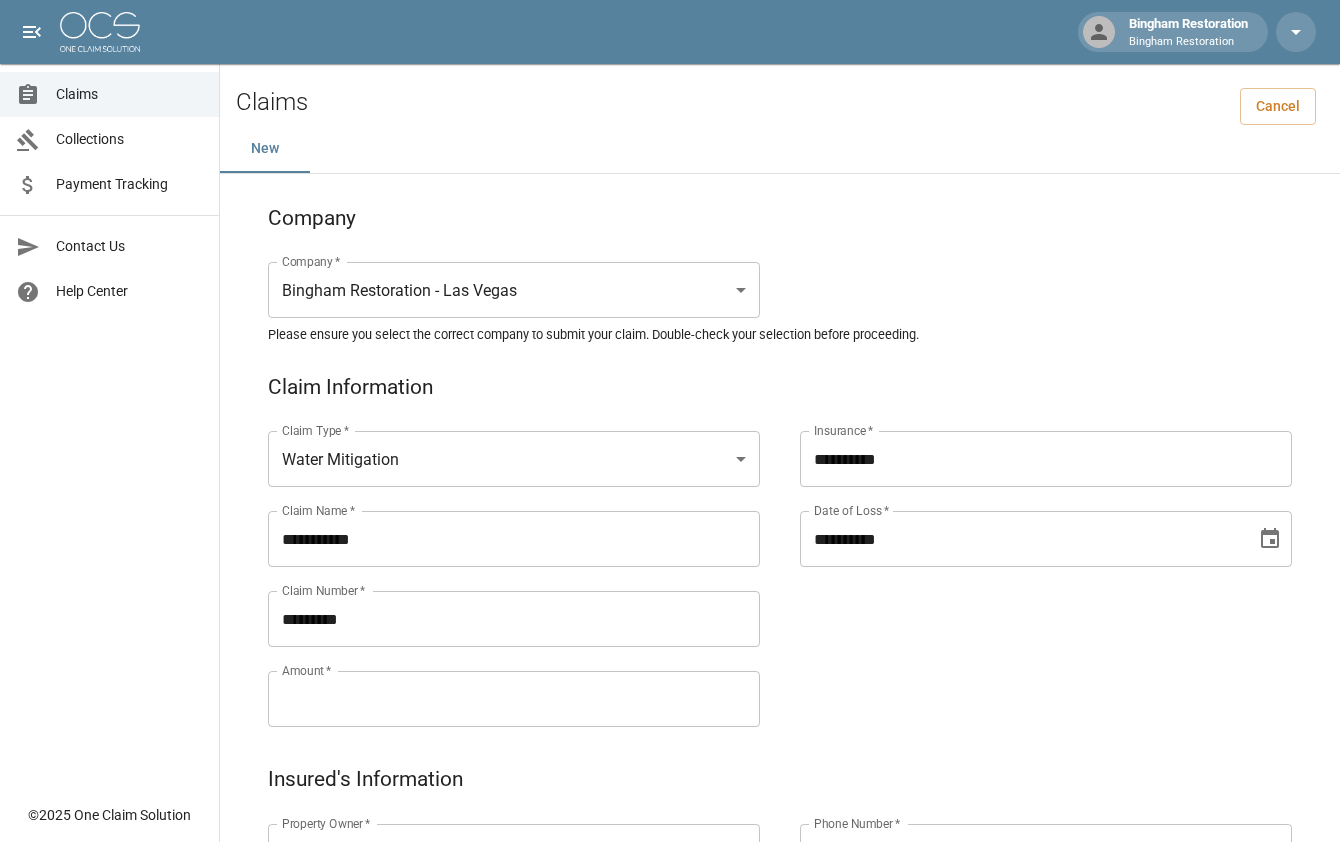 click on "Amount   *" at bounding box center (514, 699) 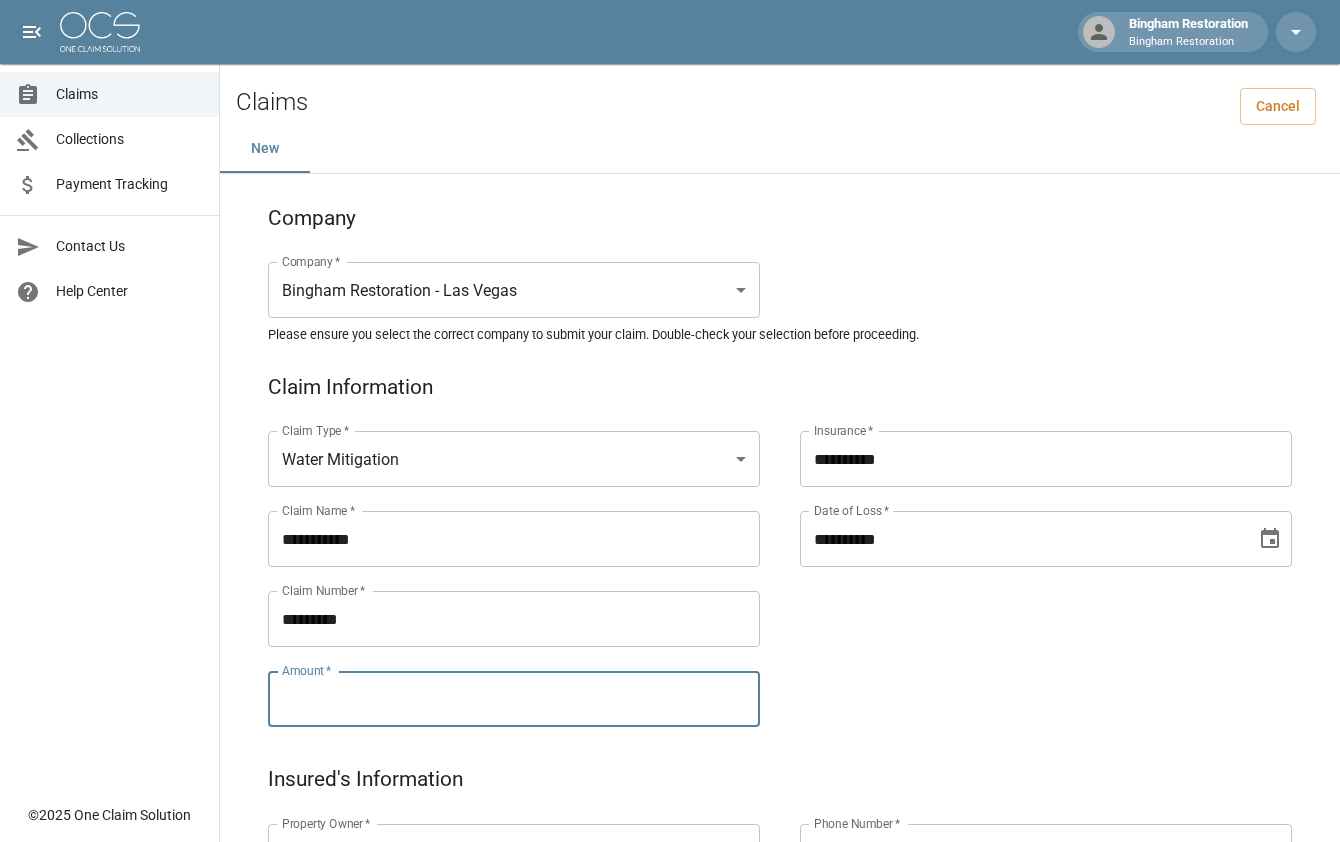 paste on "*********" 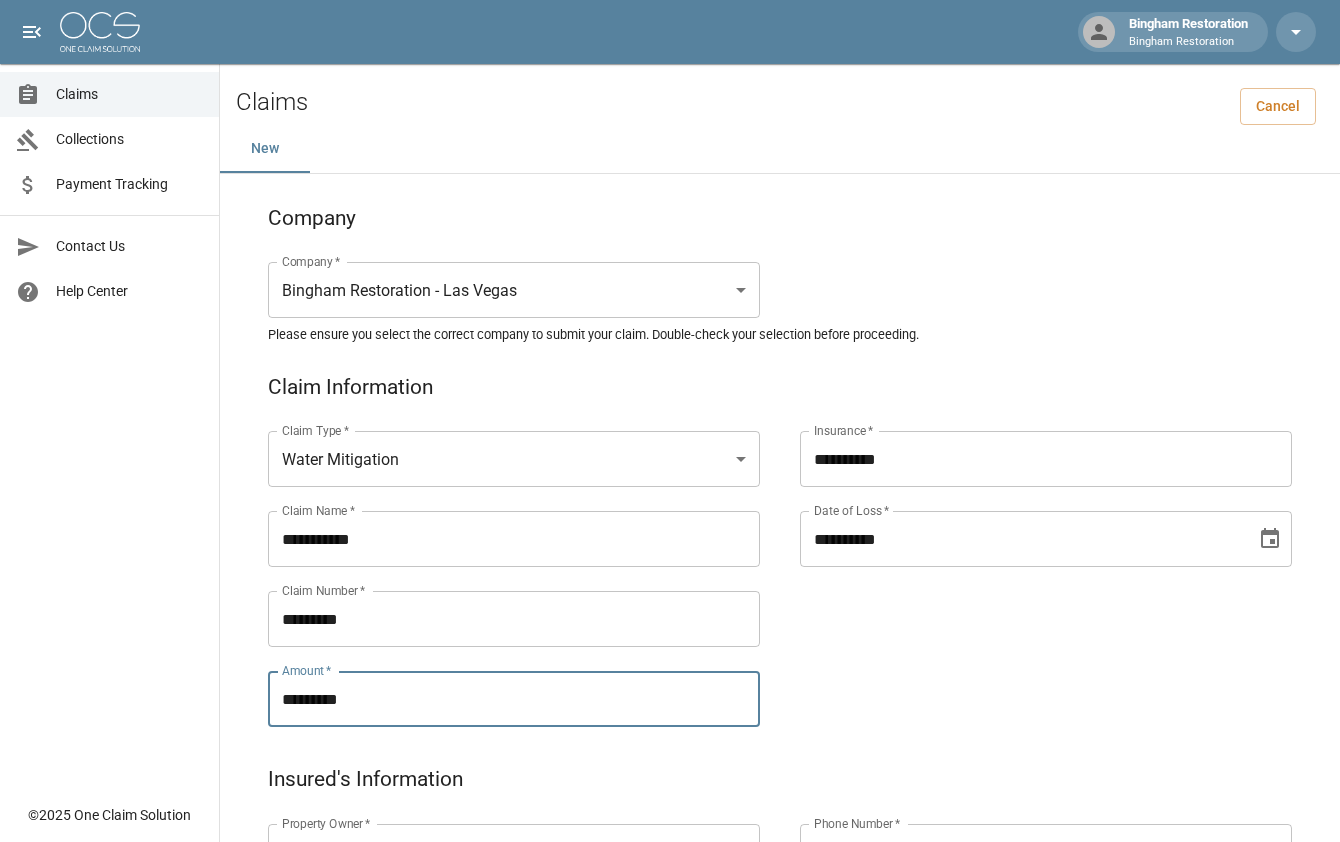 type on "*********" 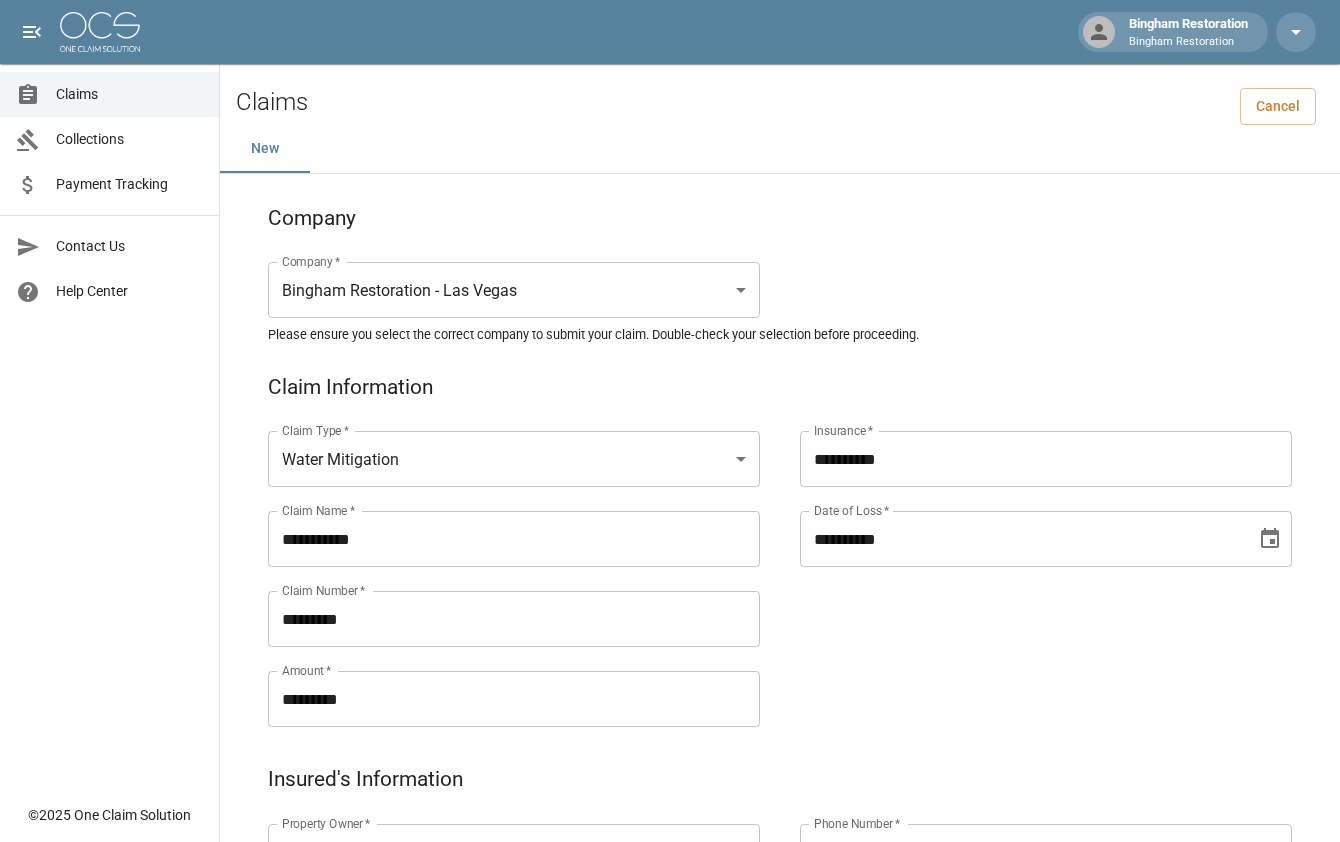 click on "**********" at bounding box center (1026, 555) 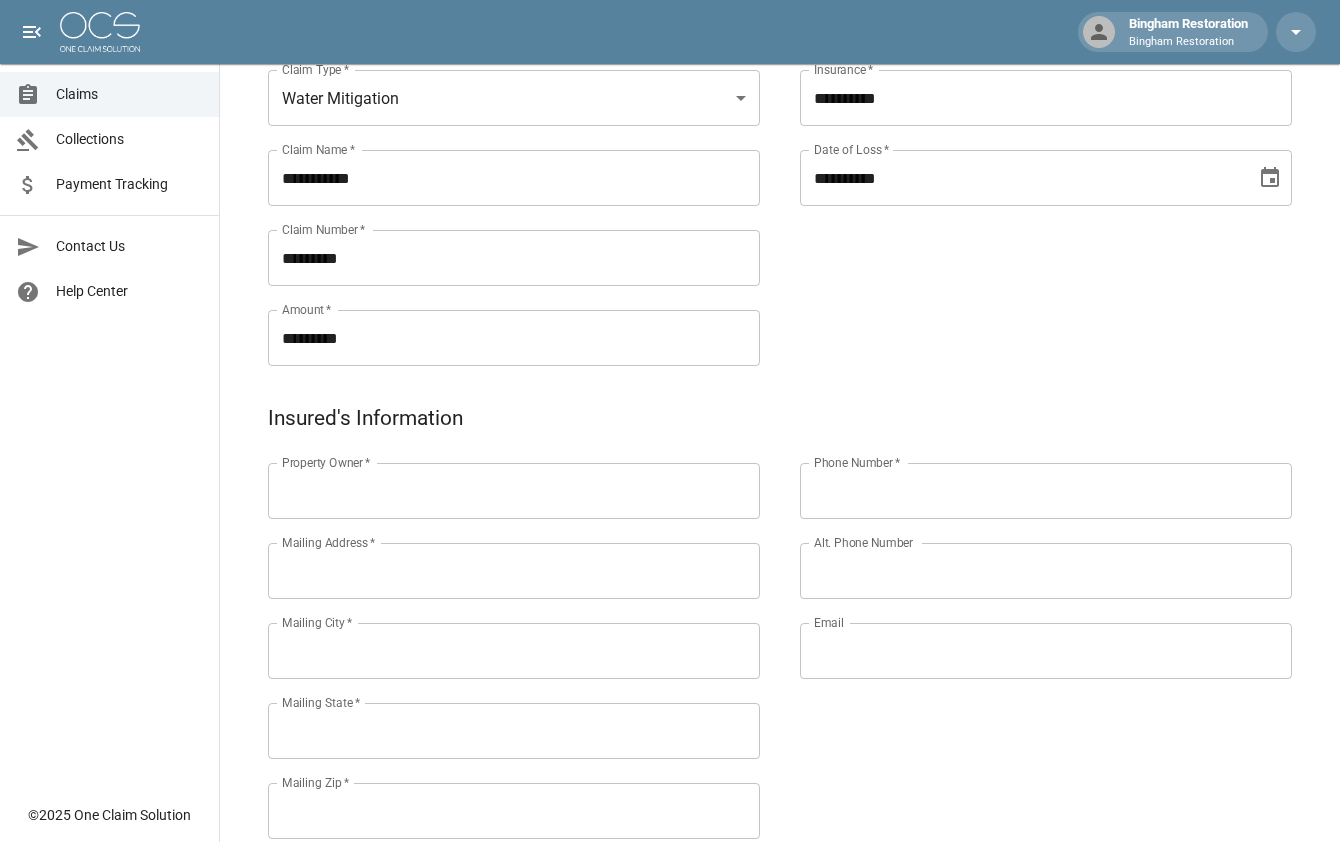 scroll, scrollTop: 500, scrollLeft: 0, axis: vertical 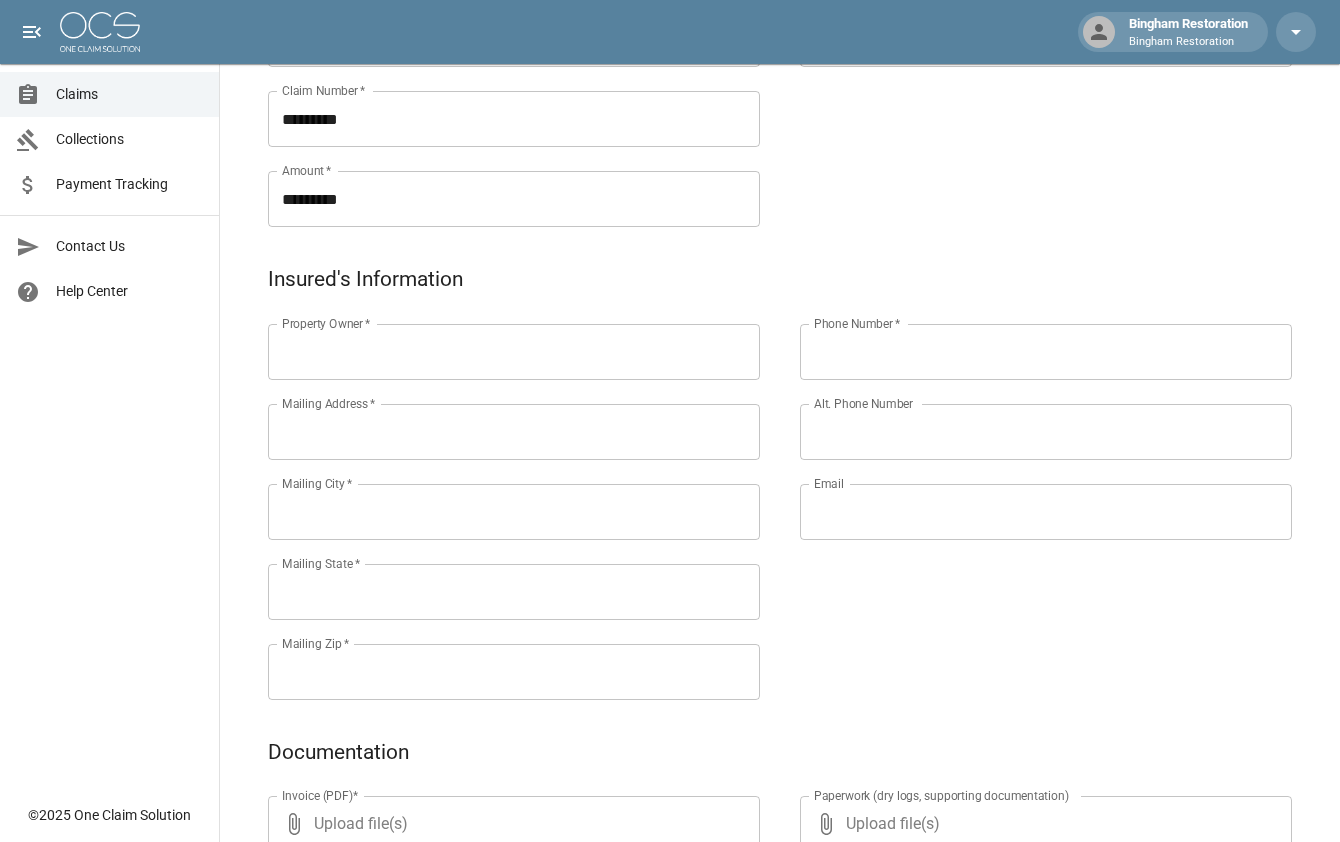 click on "Property Owner   *" at bounding box center [514, 352] 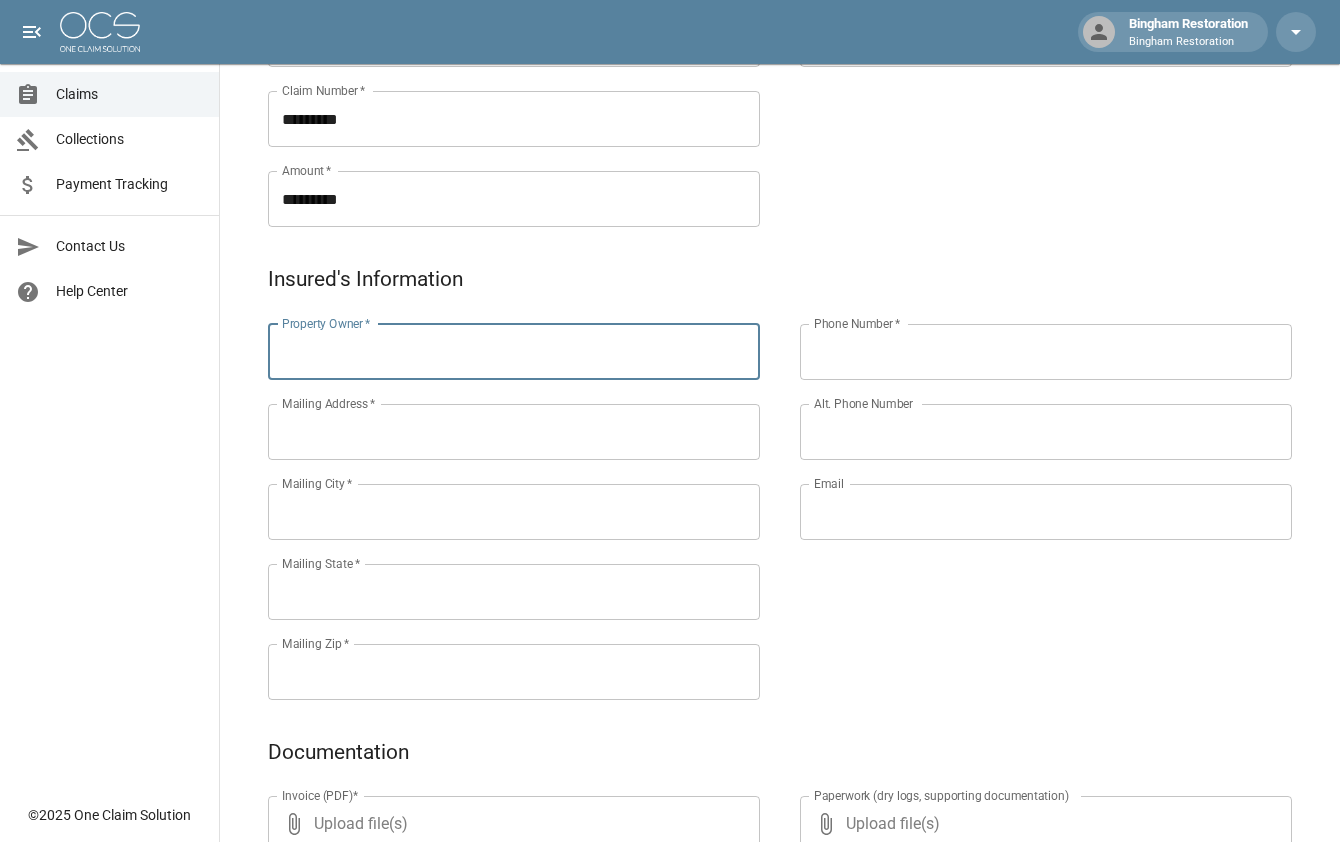 paste on "**********" 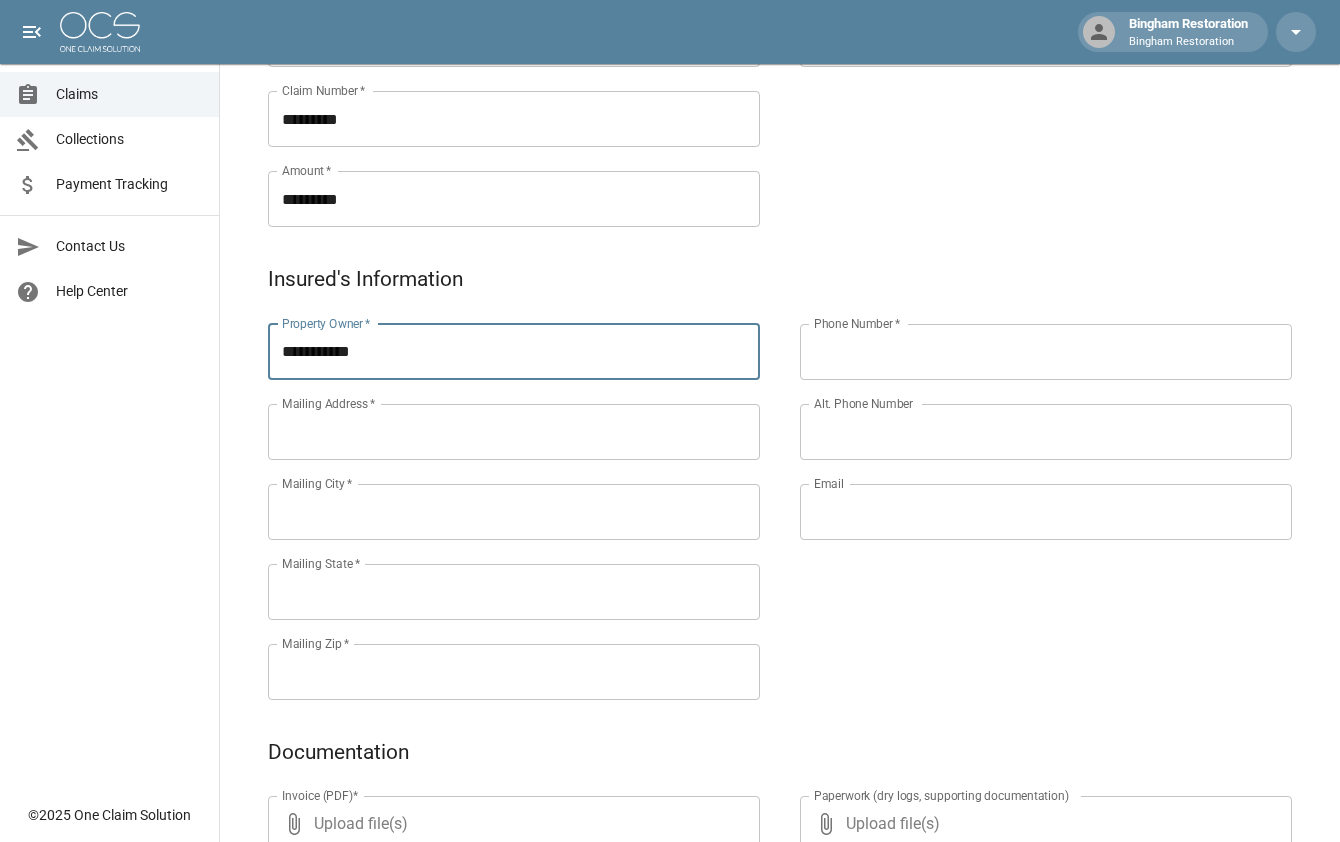 type on "**********" 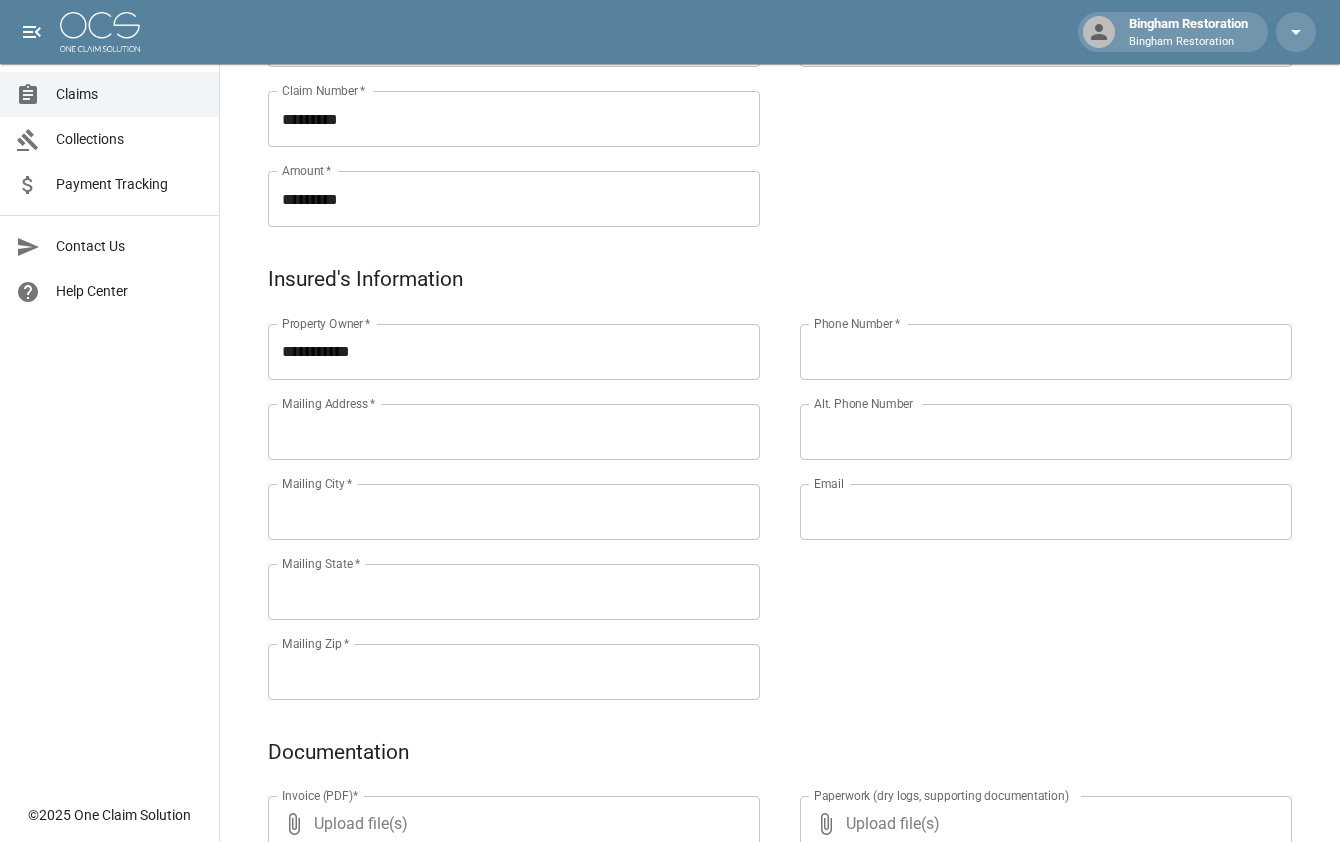 click on "Phone Number   *" at bounding box center (1046, 352) 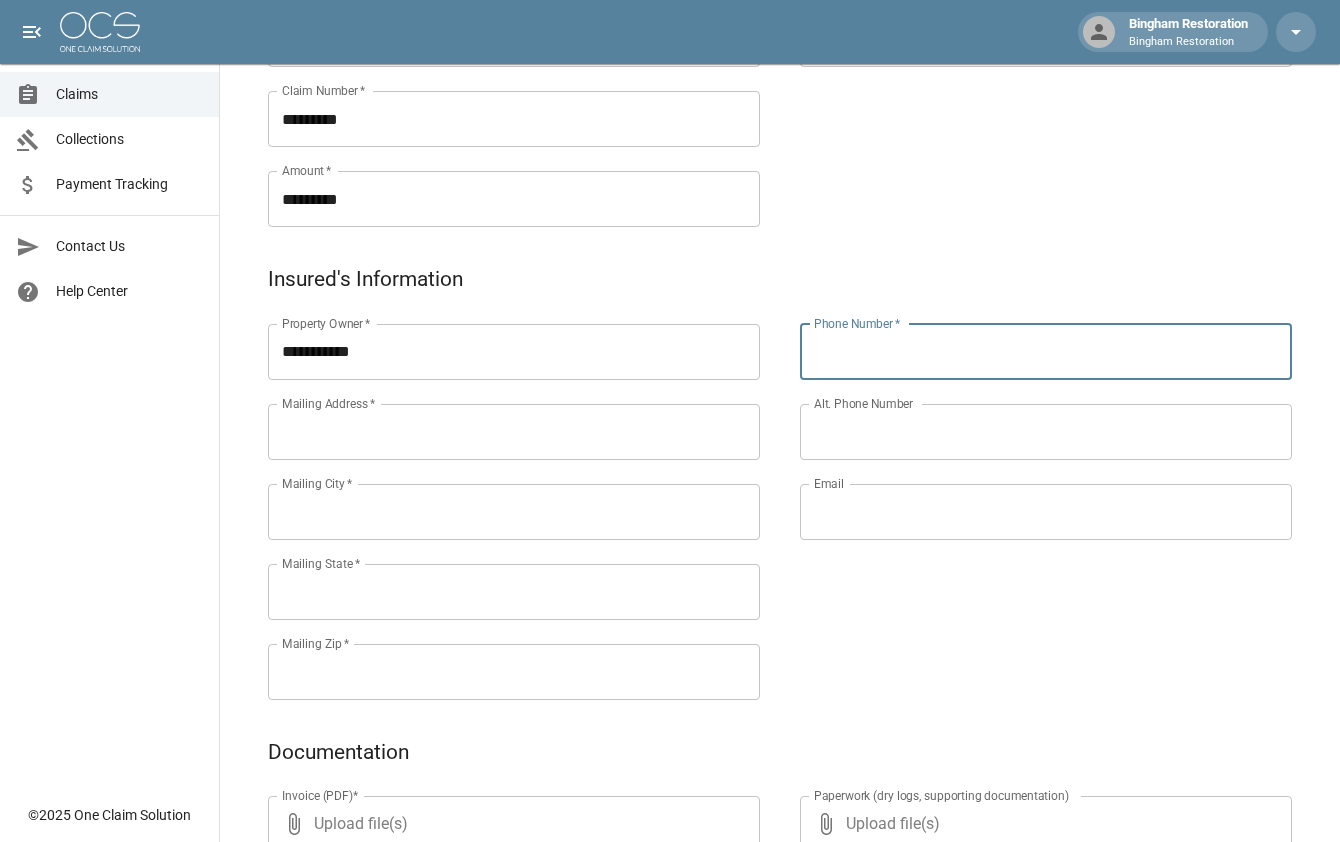 paste on "**********" 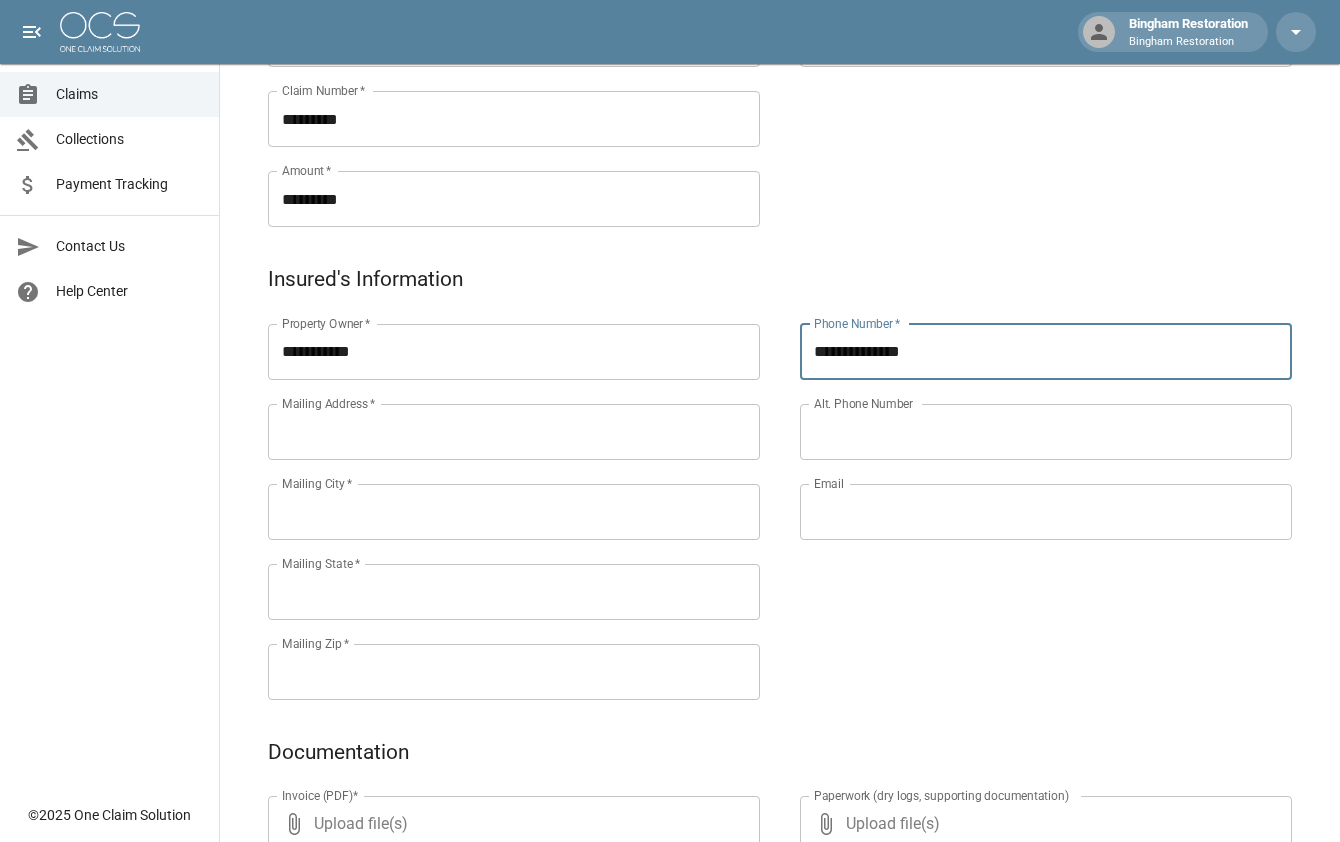 type on "**********" 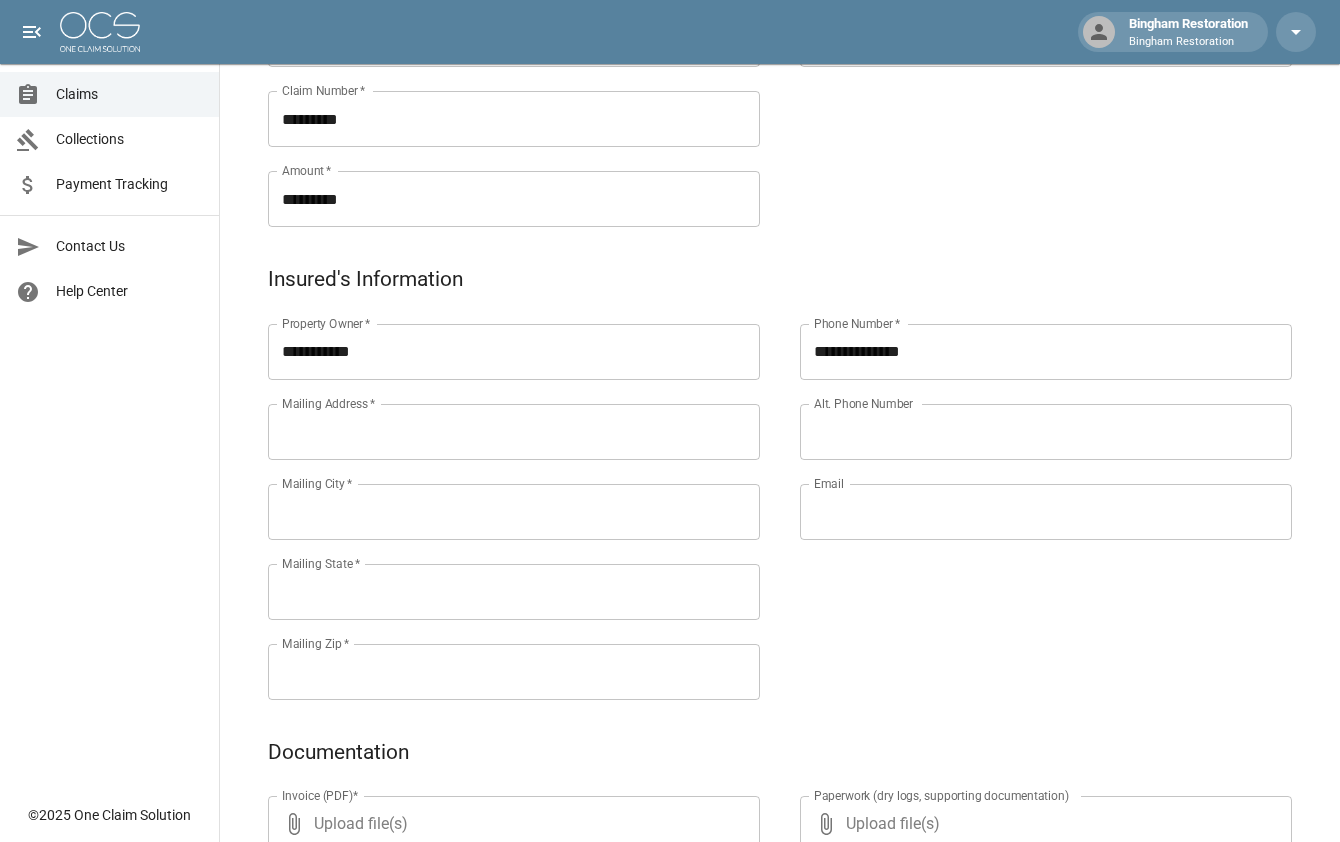 click on "Mailing Address   *" at bounding box center (514, 432) 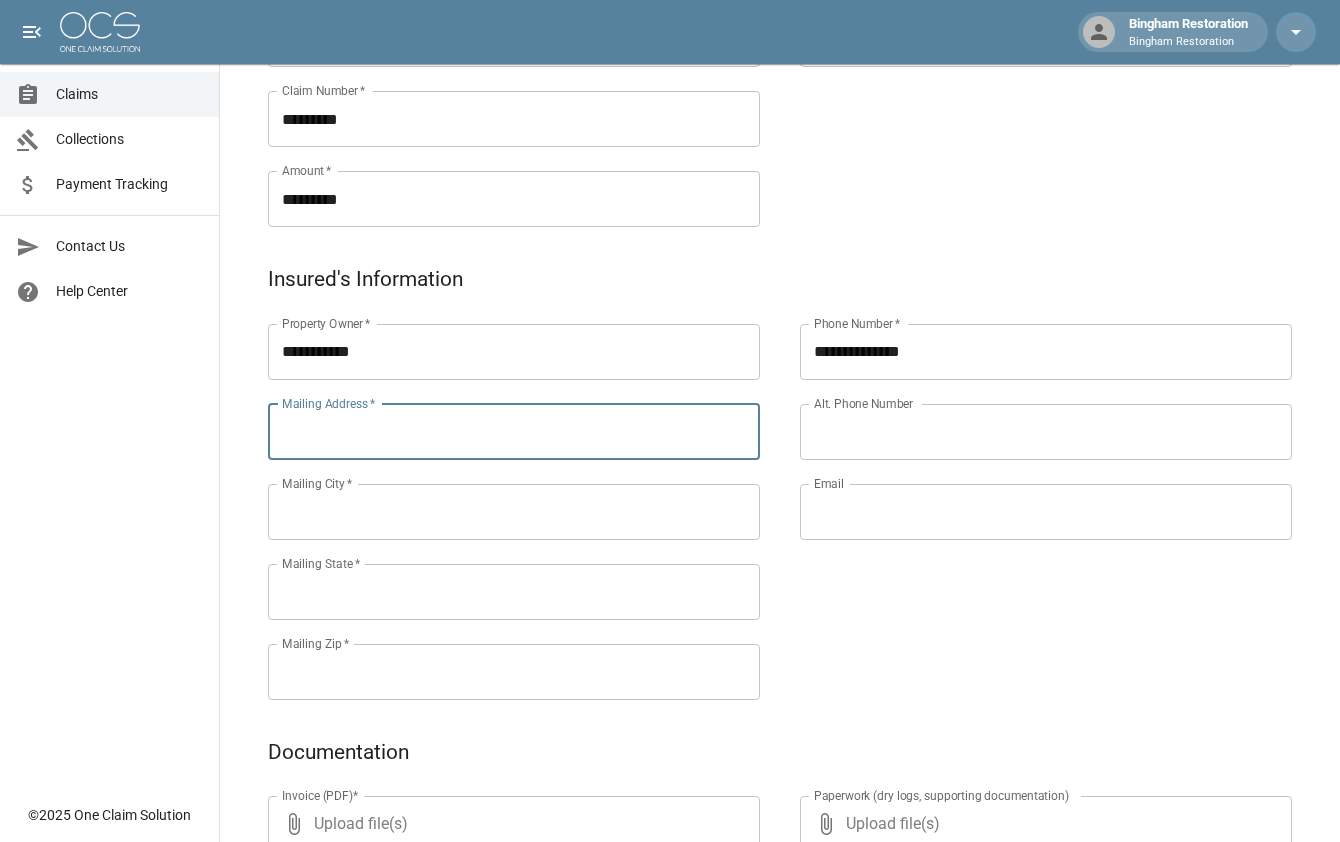 paste on "**********" 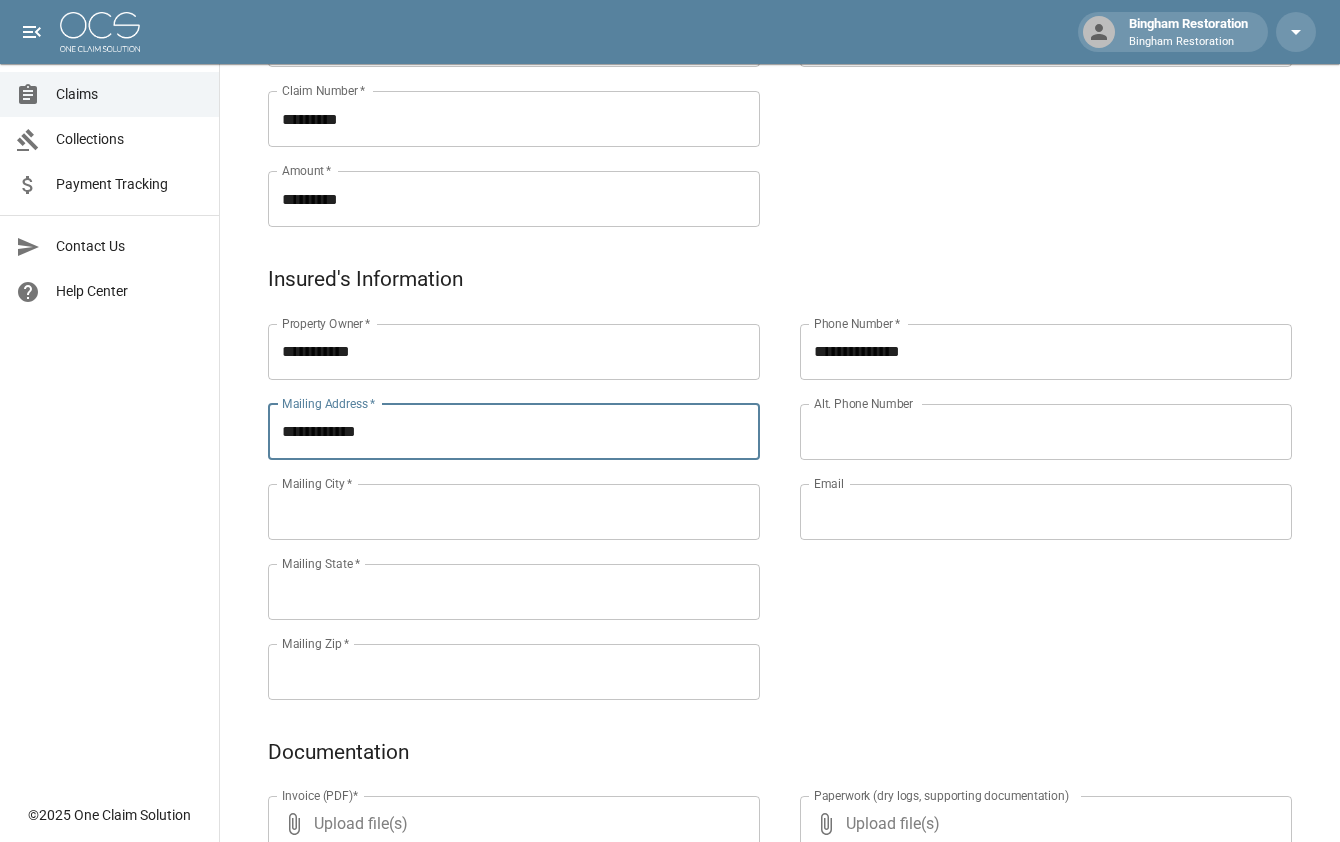 type on "**********" 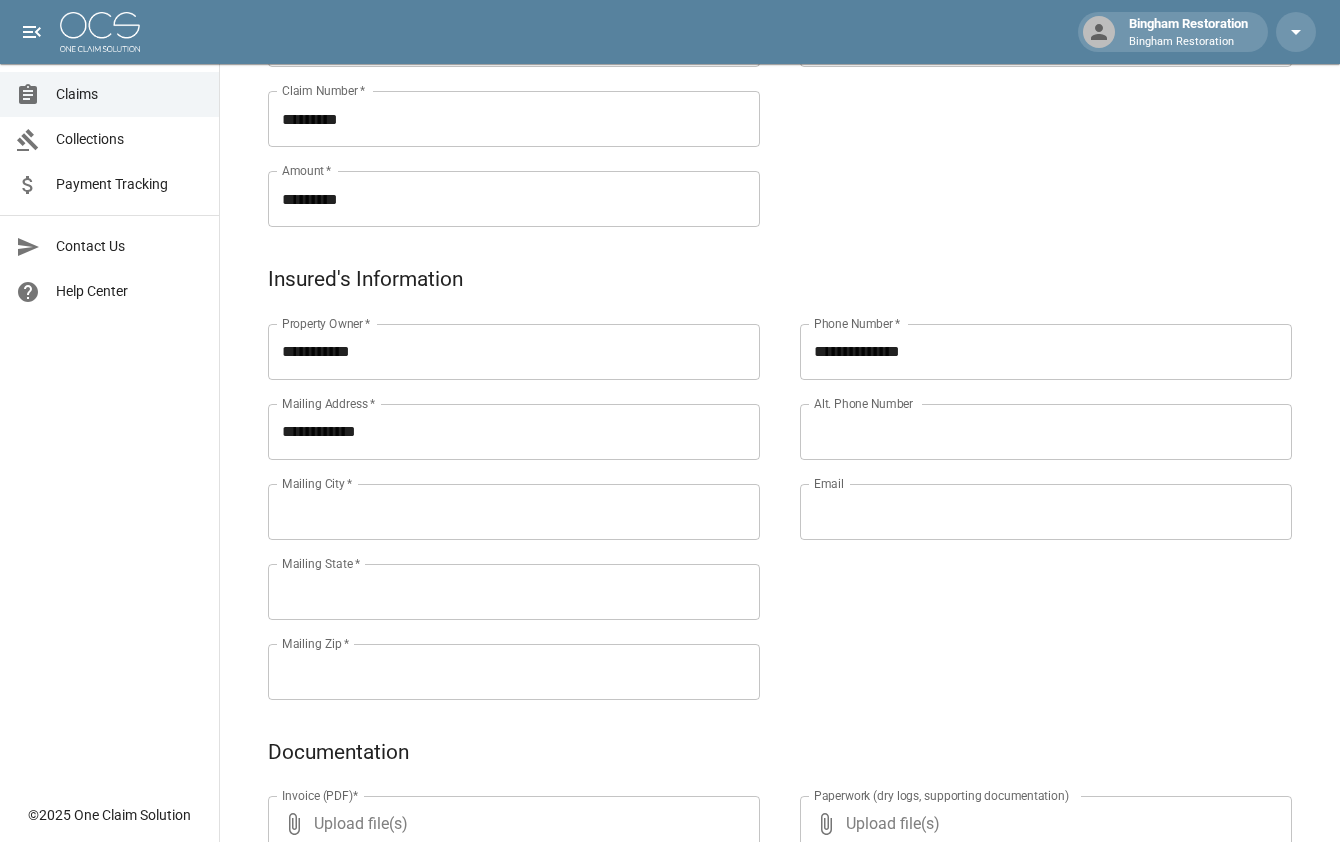 click on "Mailing City   *" at bounding box center (514, 512) 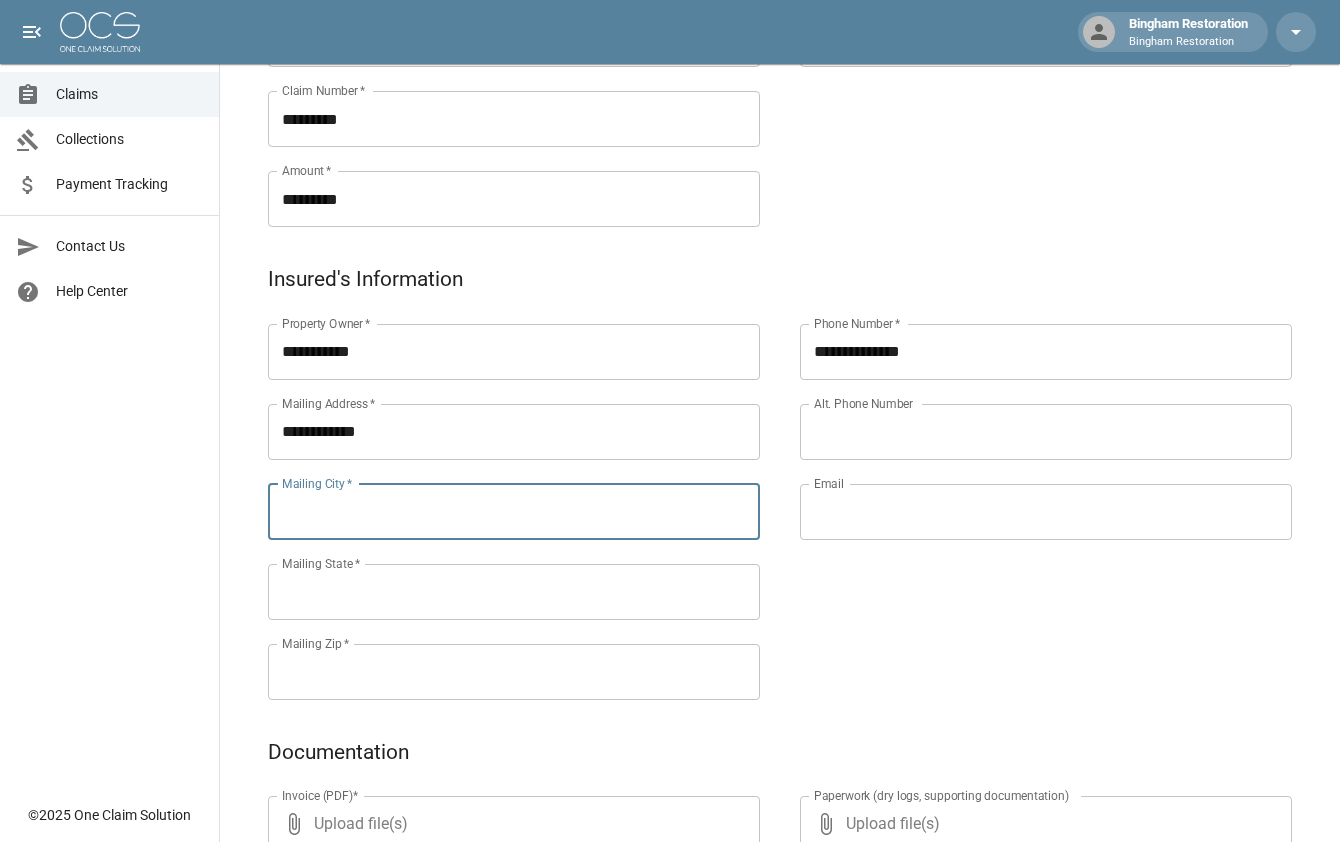 type on "*********" 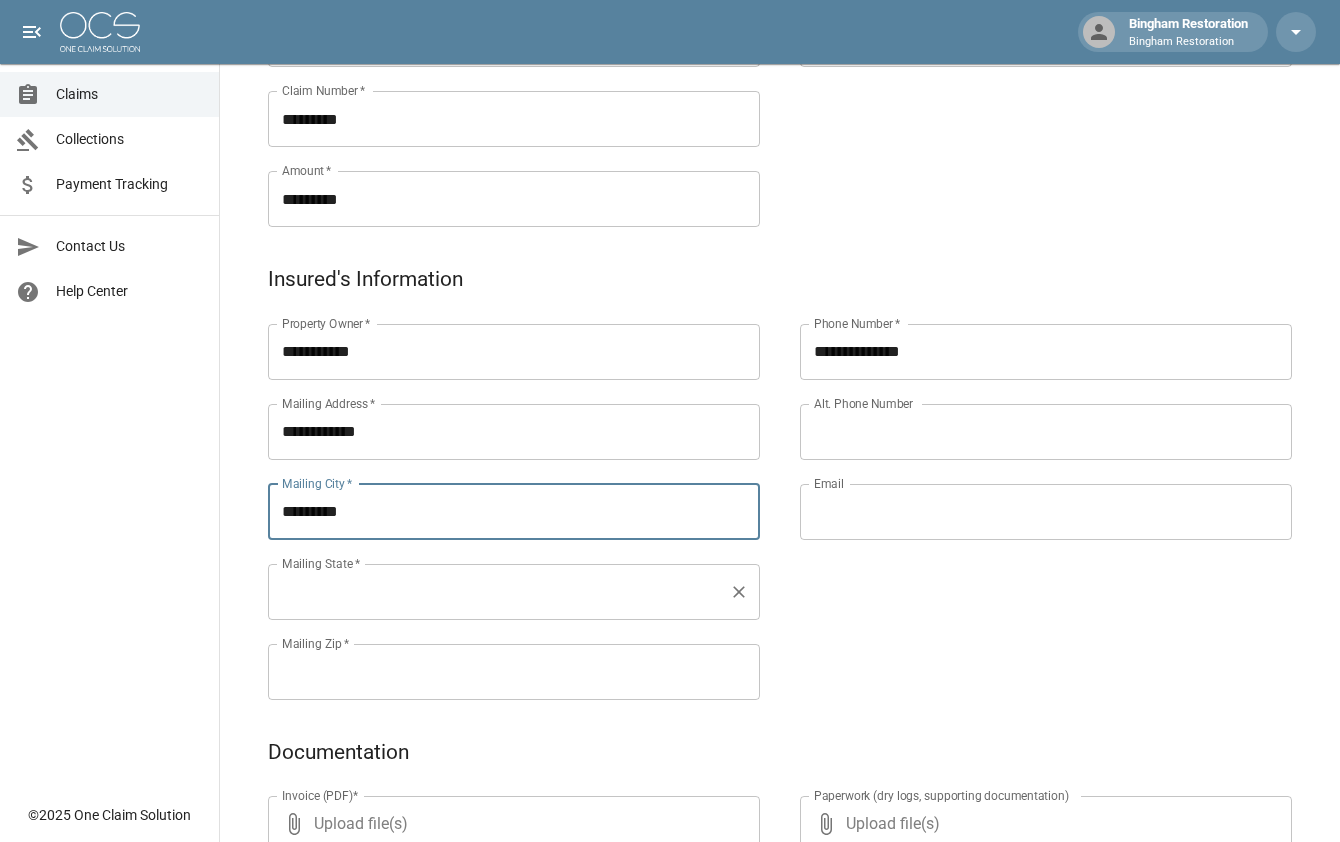 click on "Mailing State   *" at bounding box center (499, 592) 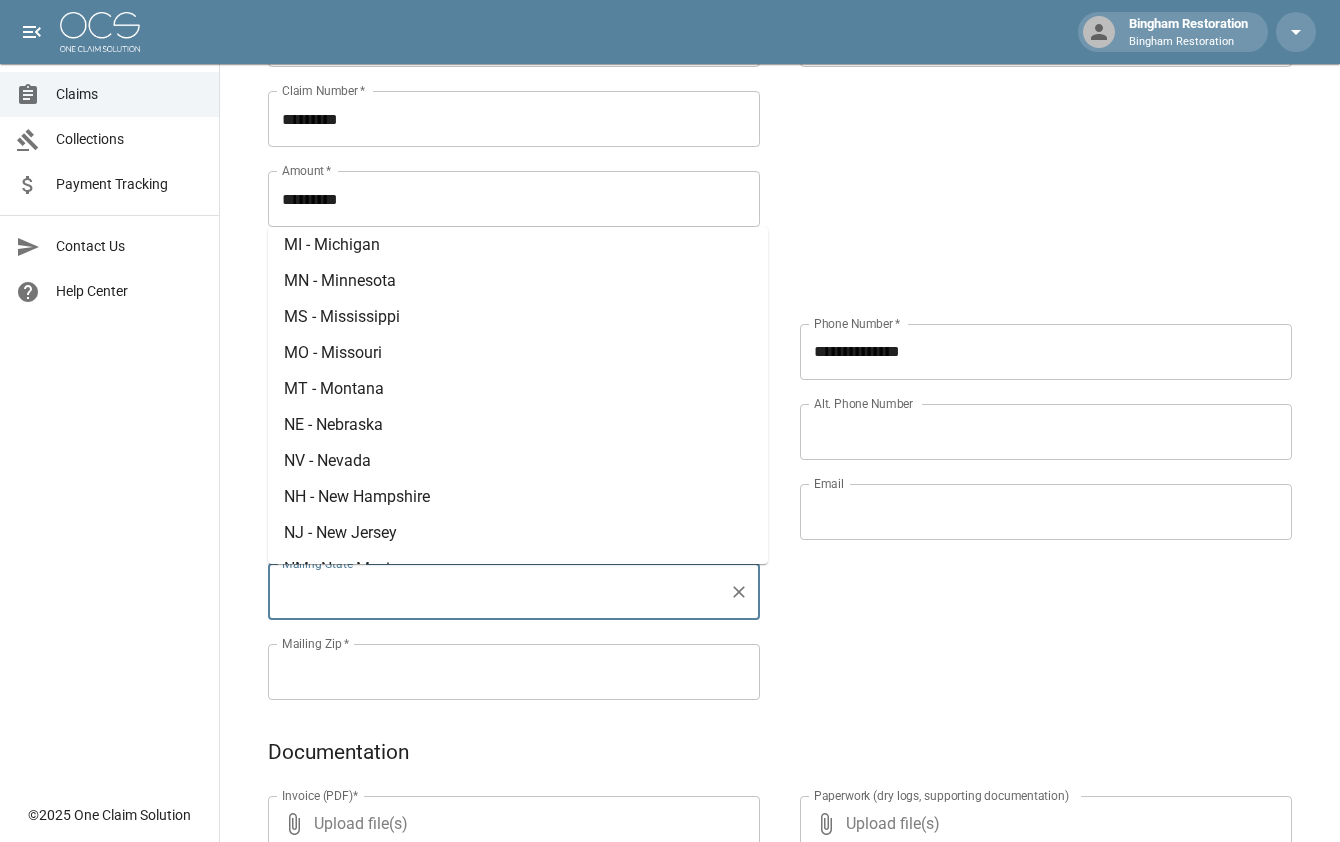 scroll, scrollTop: 900, scrollLeft: 0, axis: vertical 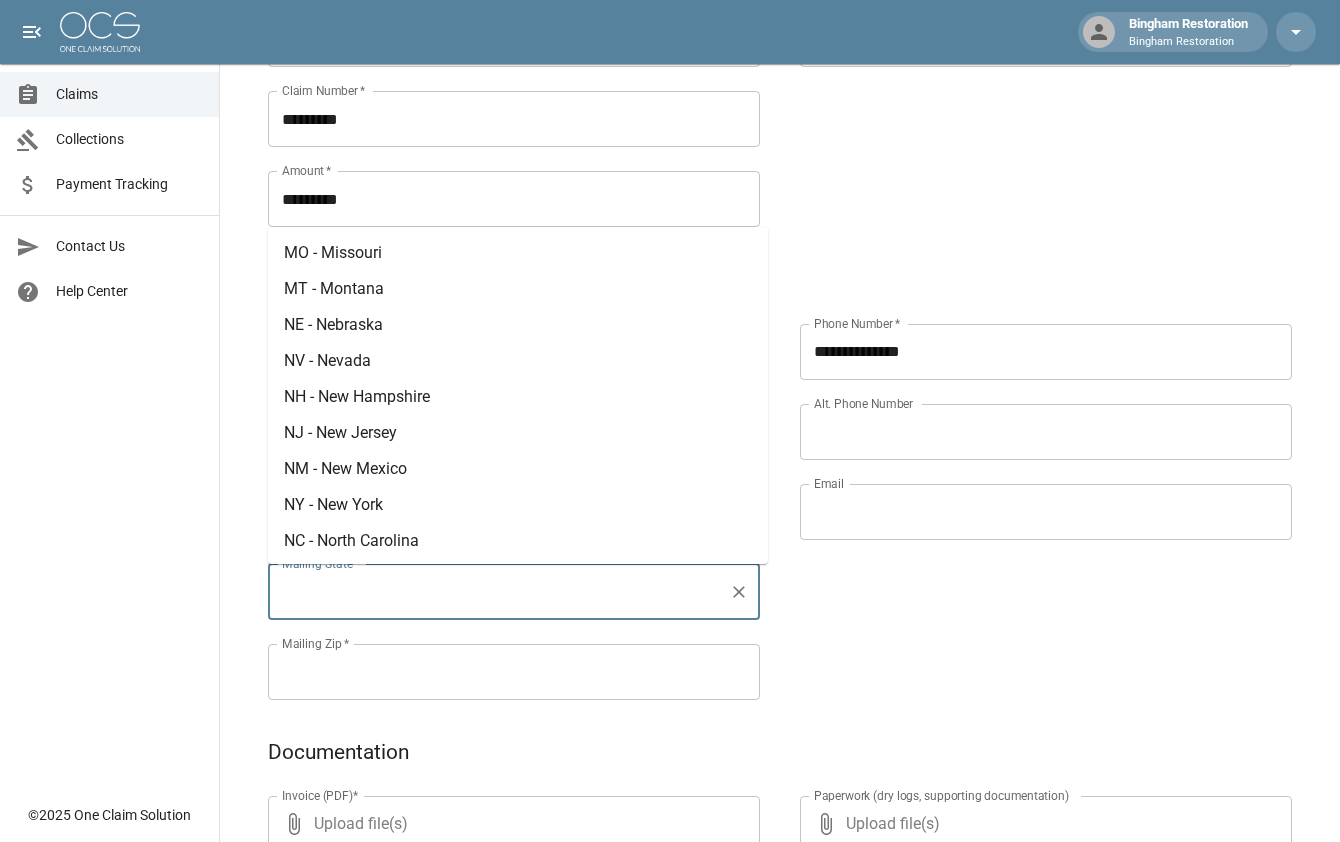 click on "NV - Nevada" at bounding box center [518, 361] 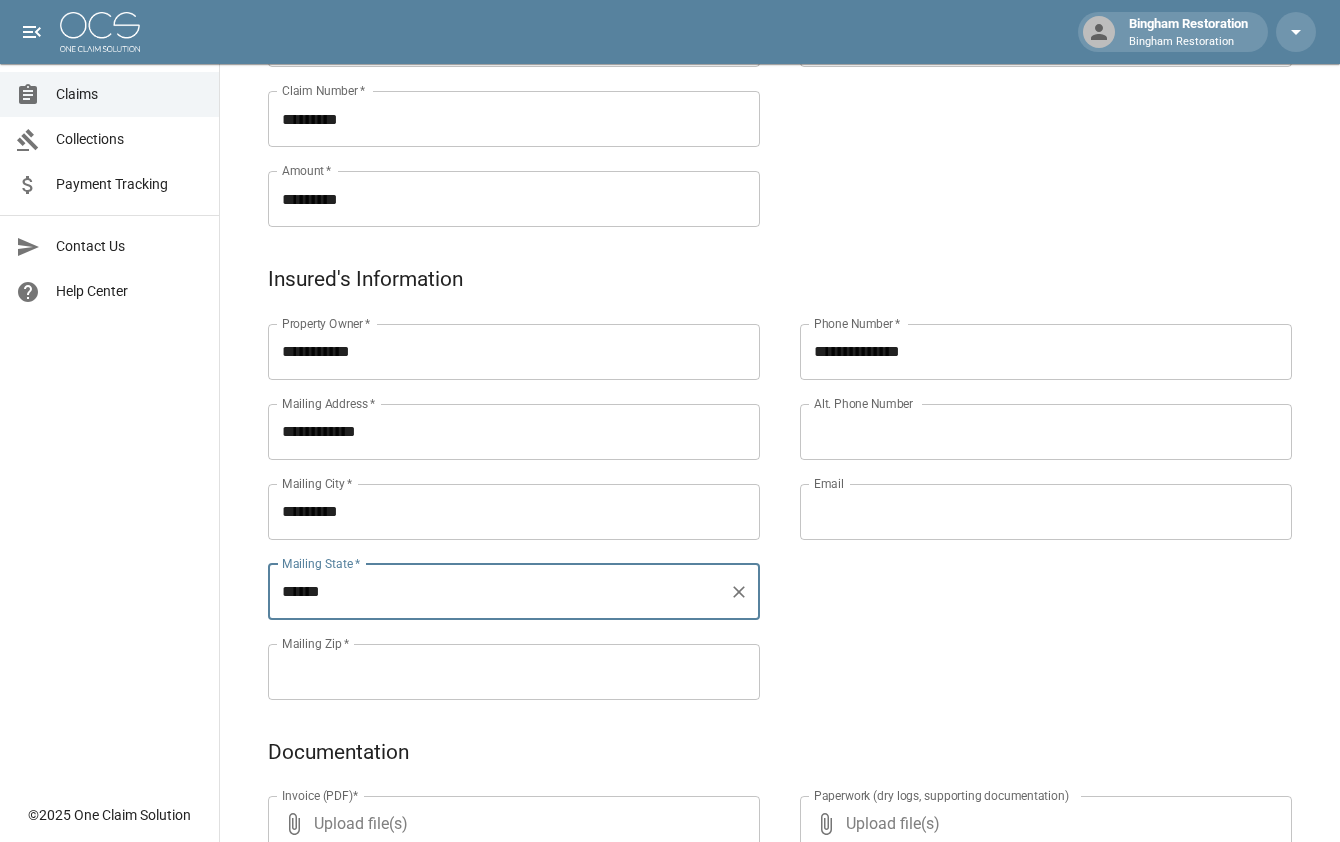 click on "**********" at bounding box center [1026, 488] 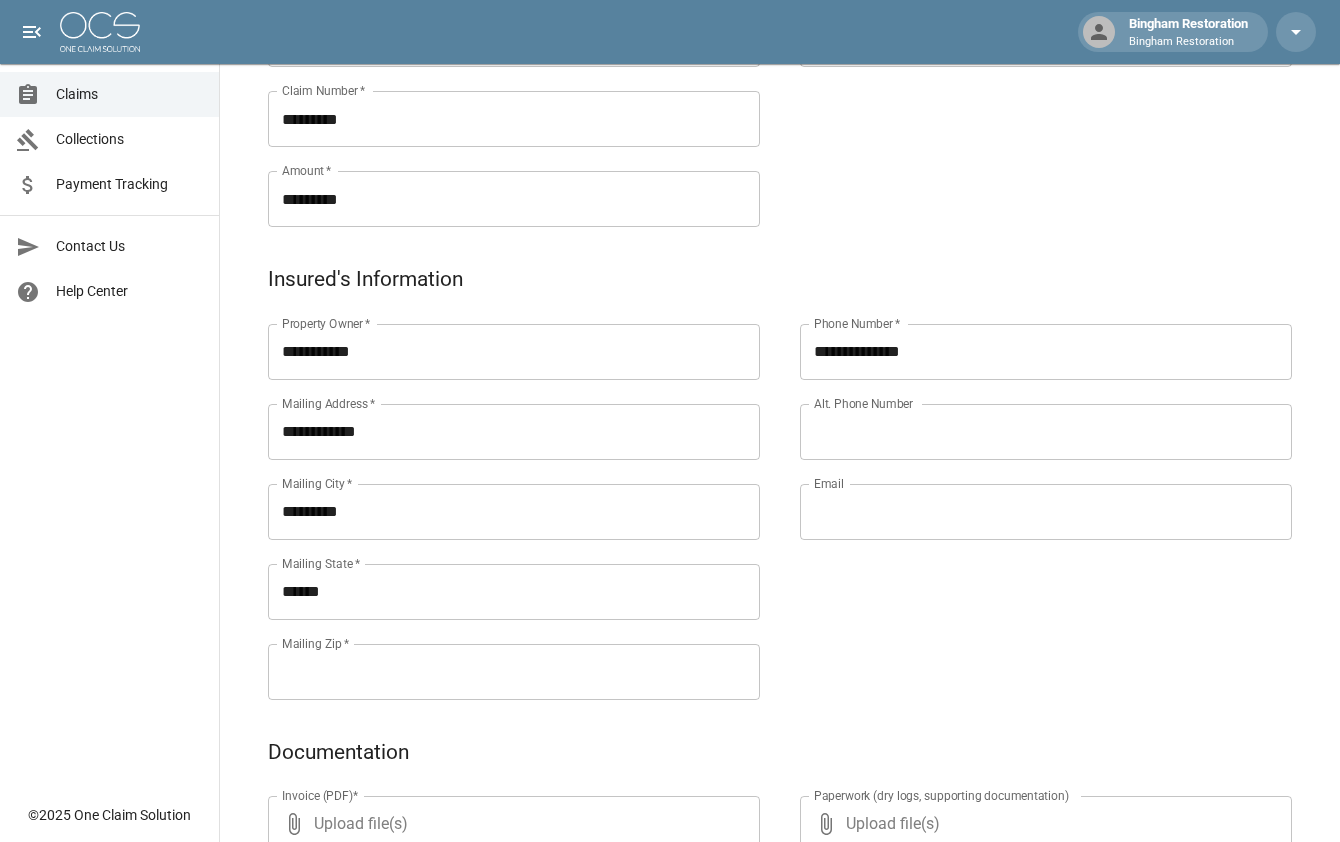 click on "Mailing Zip   *" at bounding box center (514, 672) 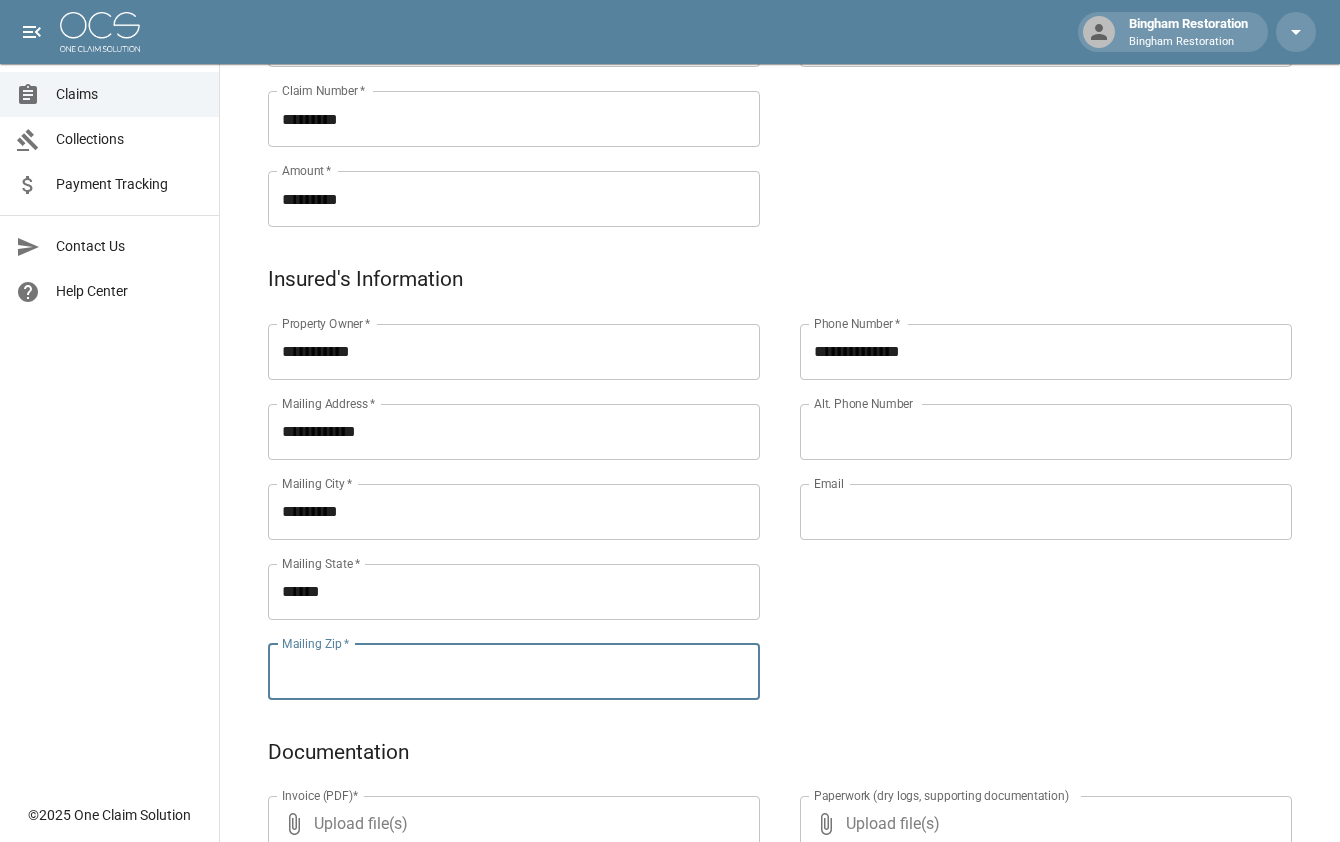 paste on "*****" 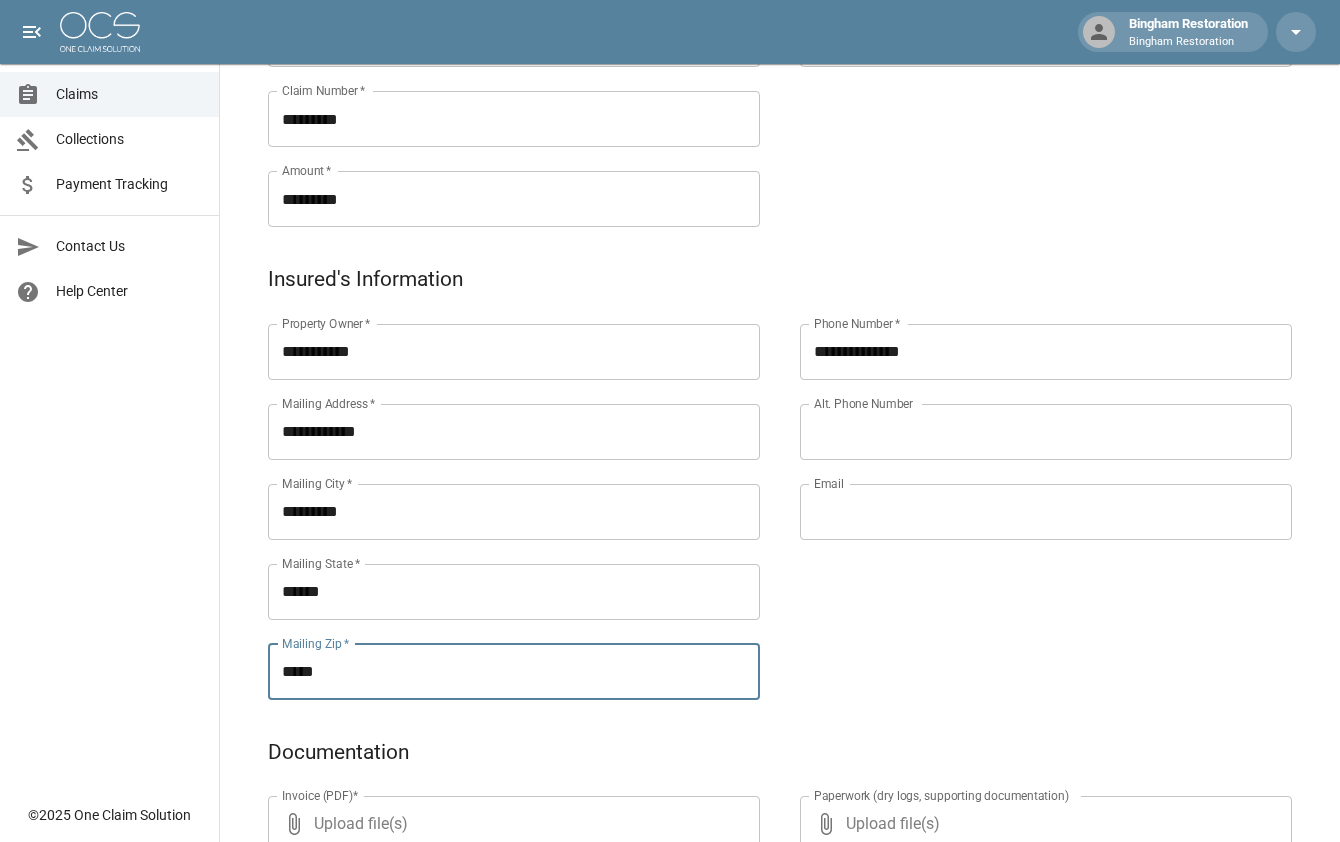 type on "*****" 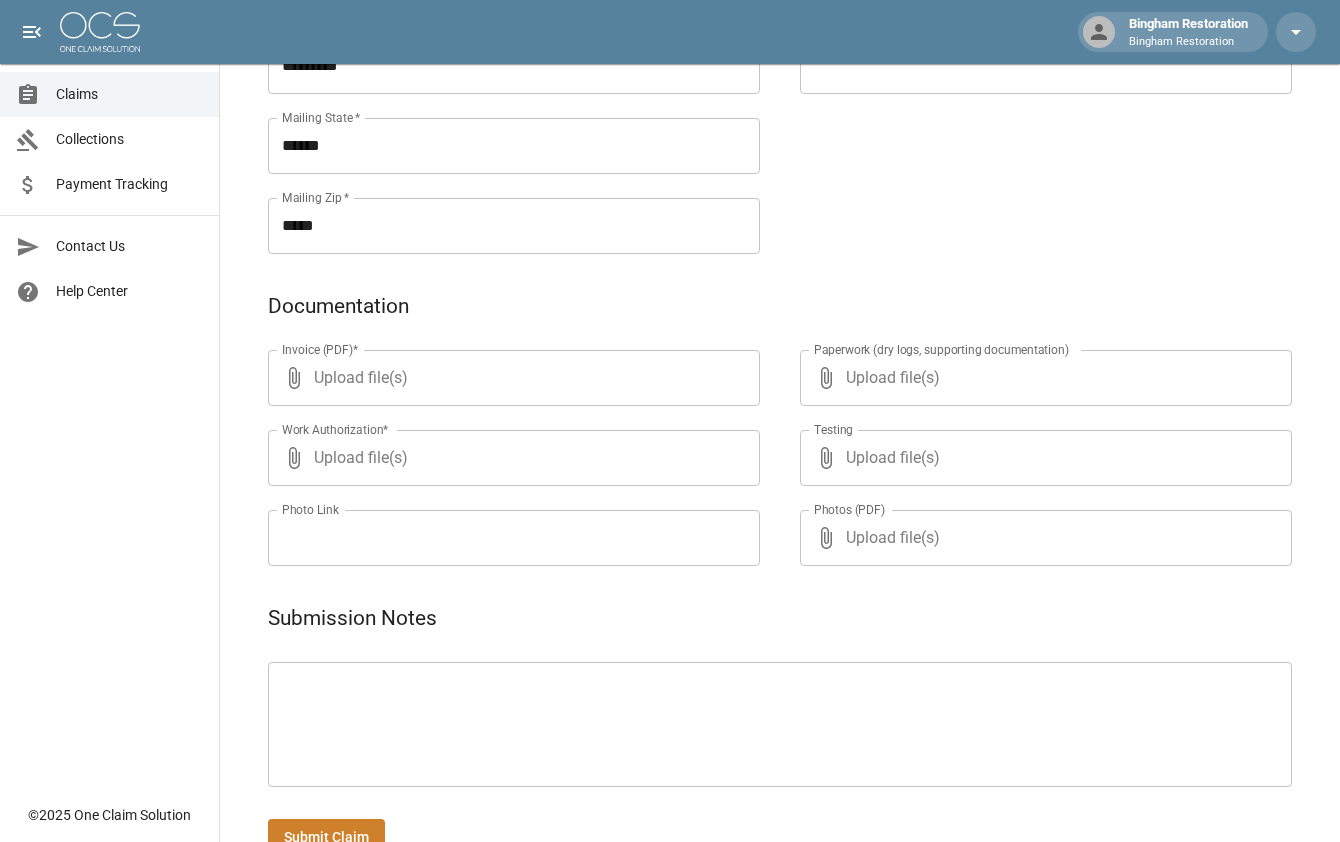 scroll, scrollTop: 1000, scrollLeft: 0, axis: vertical 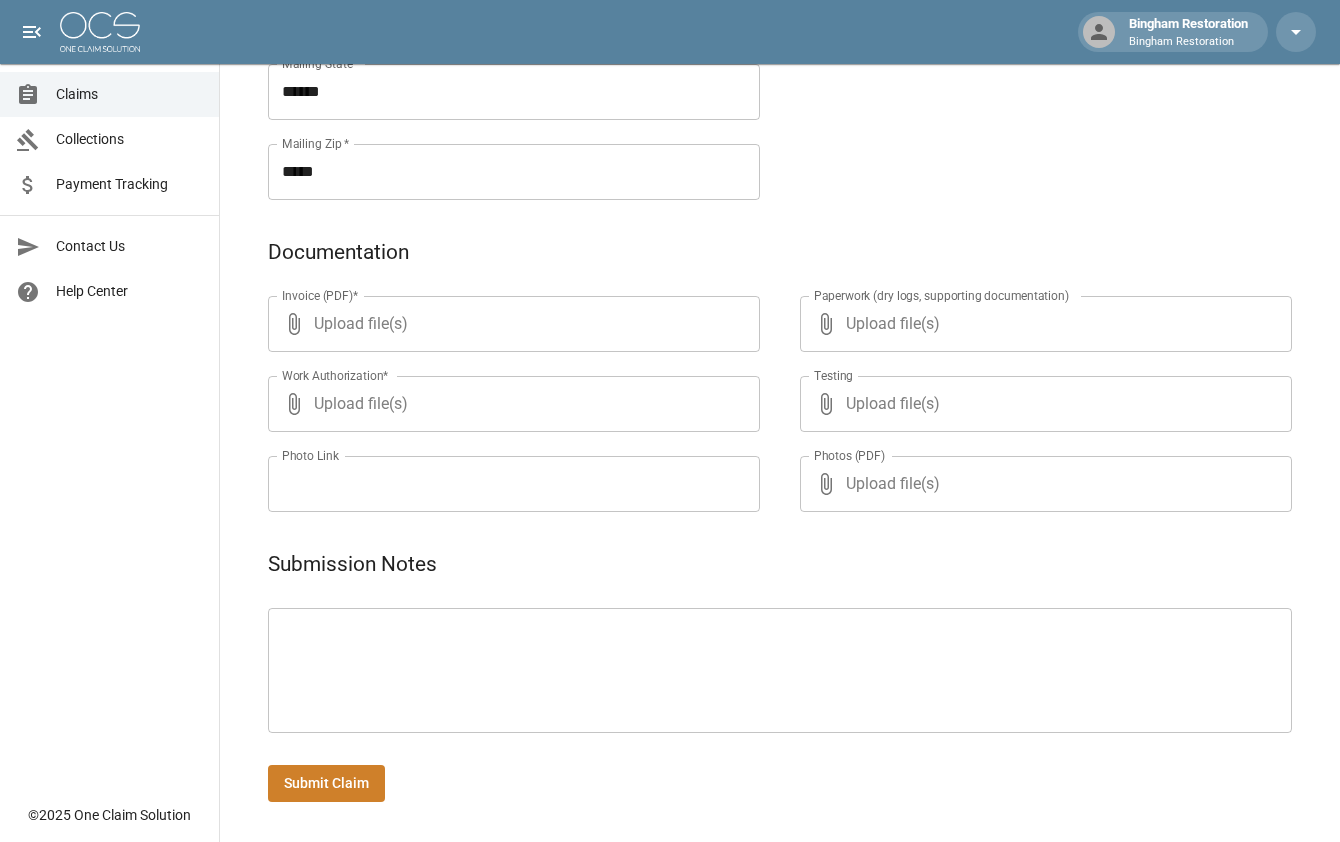 click on "Upload file(s)" at bounding box center [510, 324] 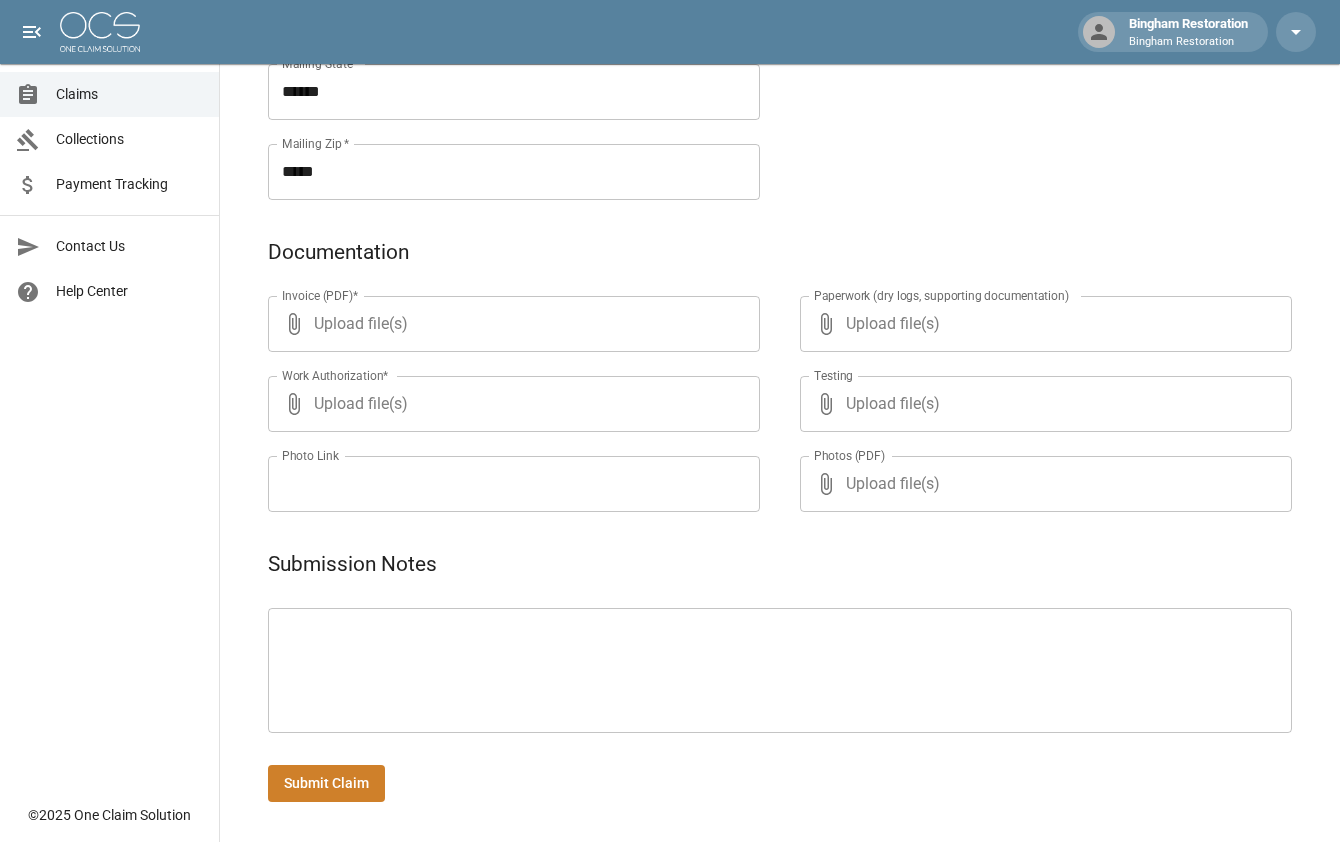 type on "**********" 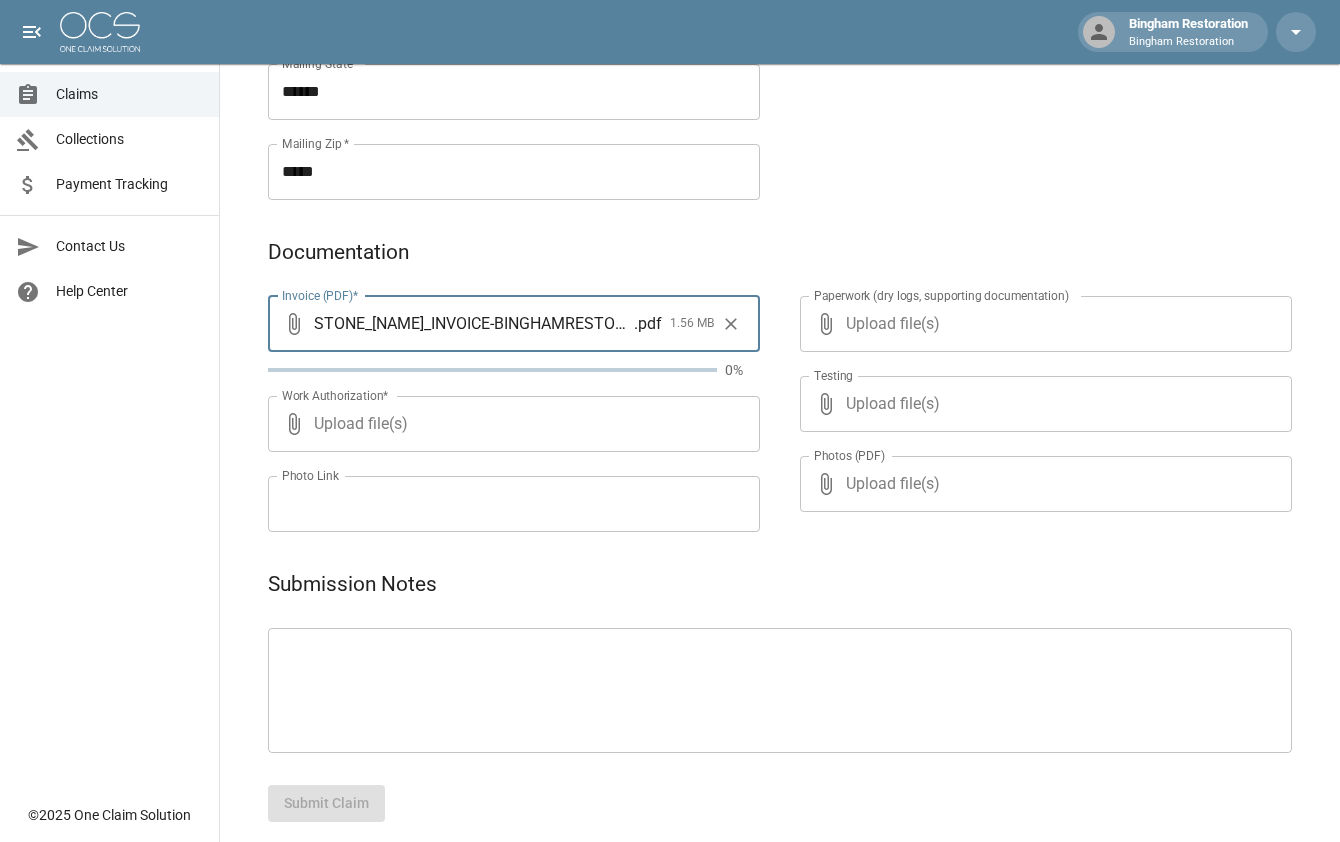 click on "Upload file(s)" at bounding box center (1042, 324) 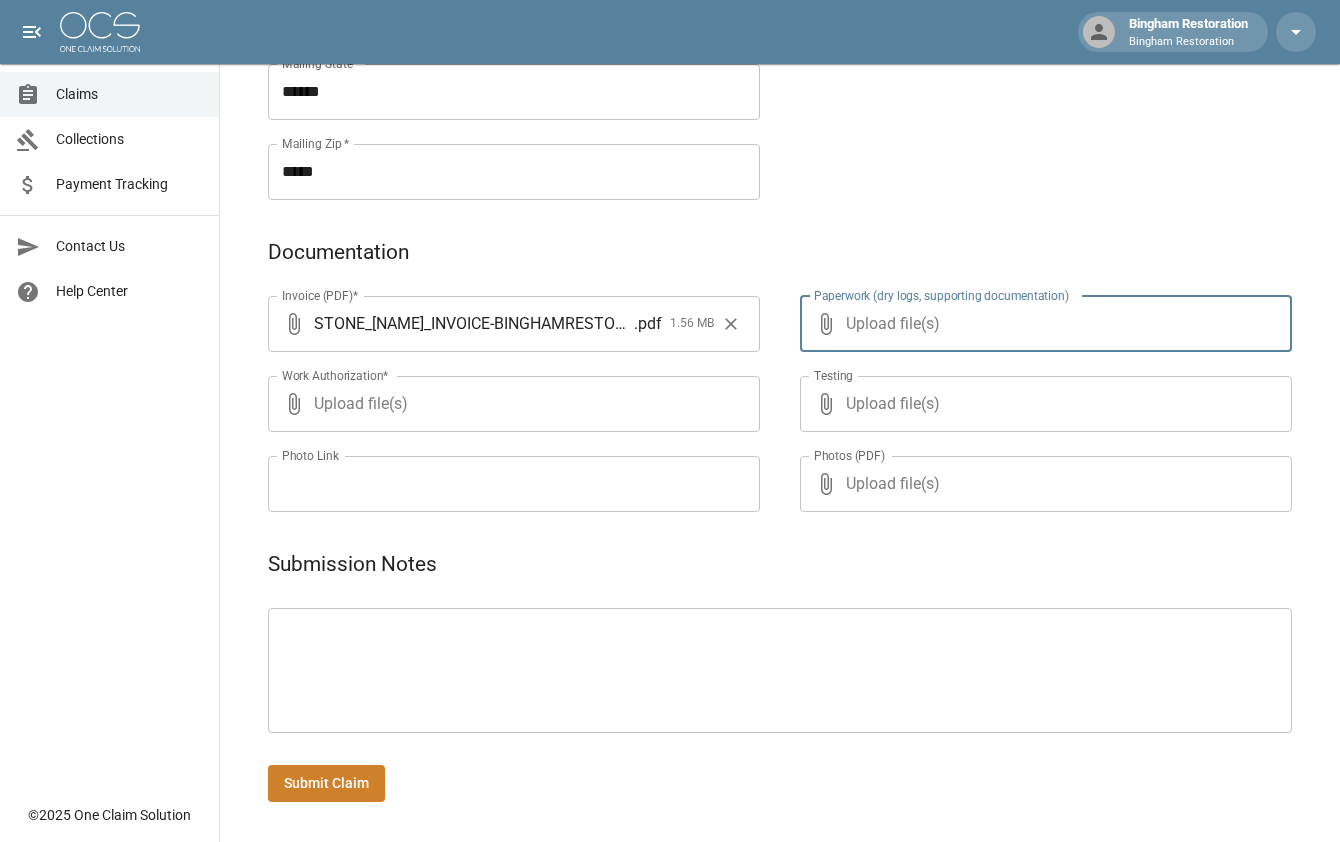 type on "**********" 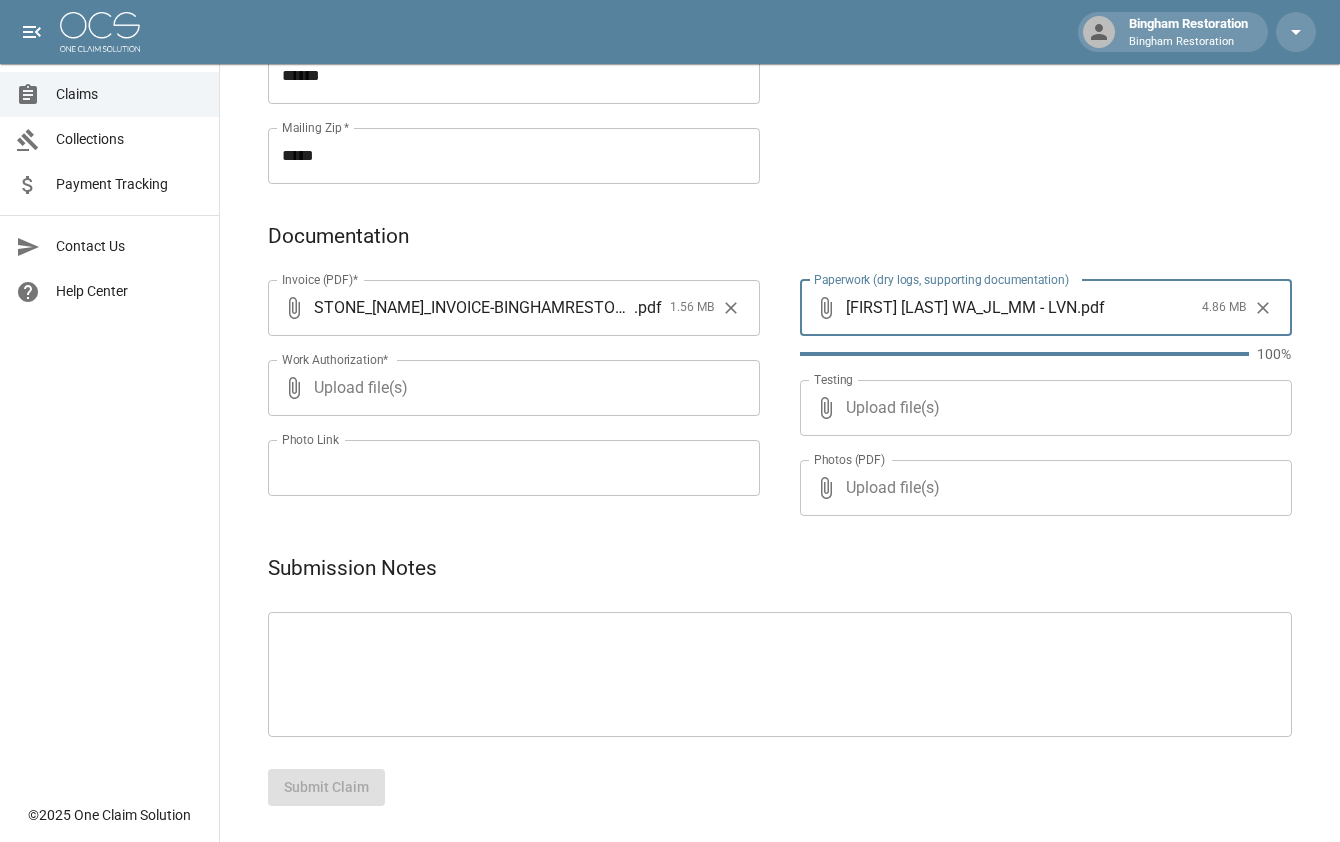 scroll, scrollTop: 1000, scrollLeft: 0, axis: vertical 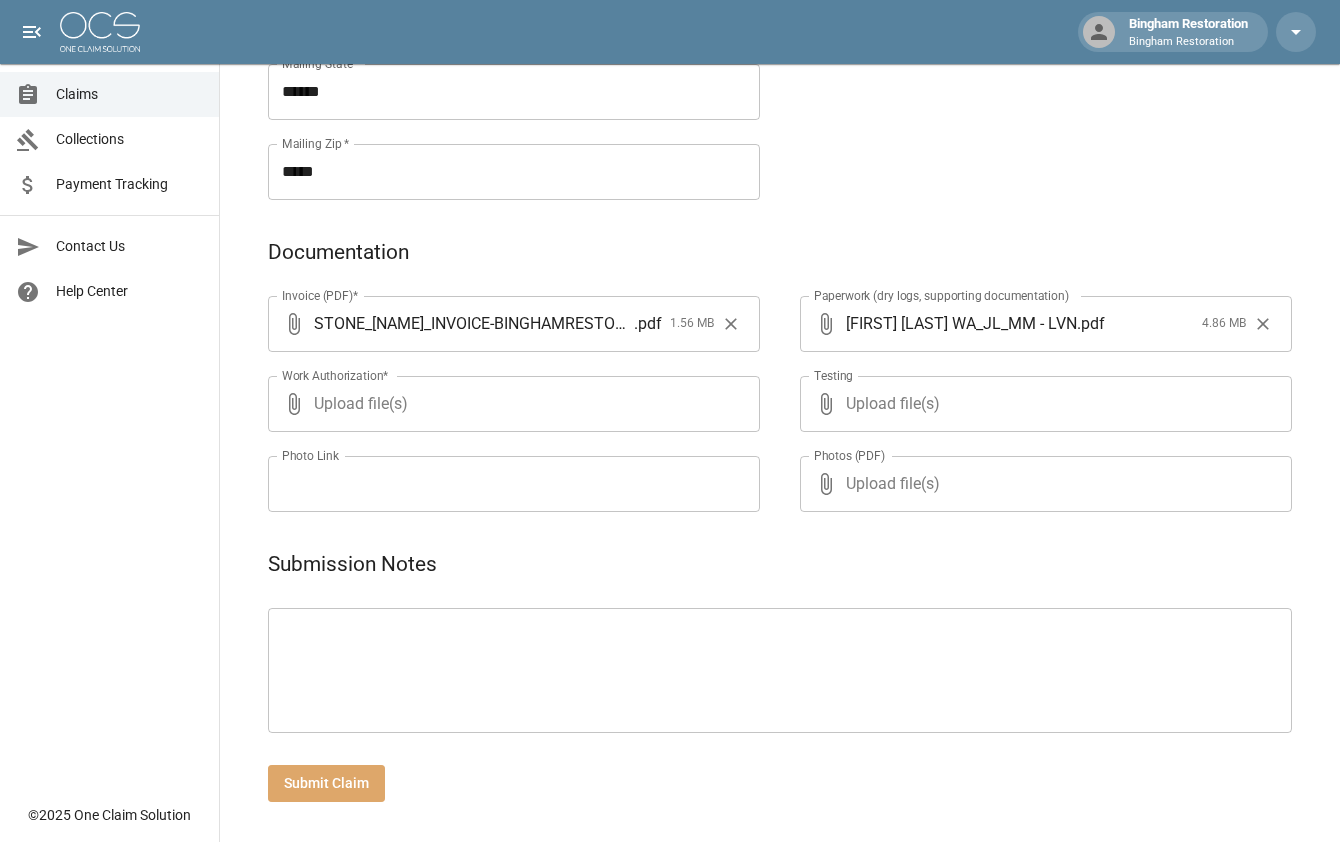 click on "Submit Claim" at bounding box center (326, 783) 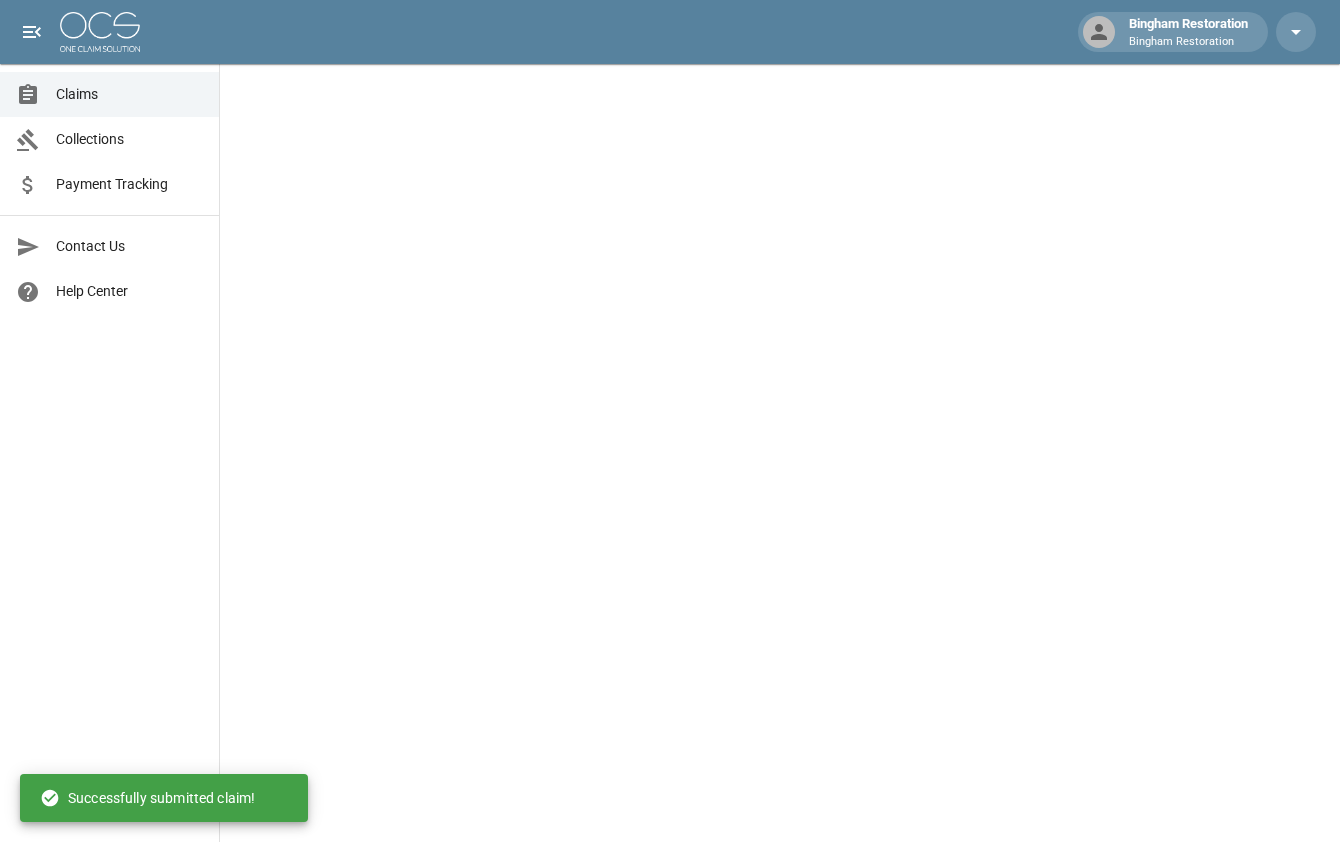 scroll, scrollTop: 0, scrollLeft: 0, axis: both 